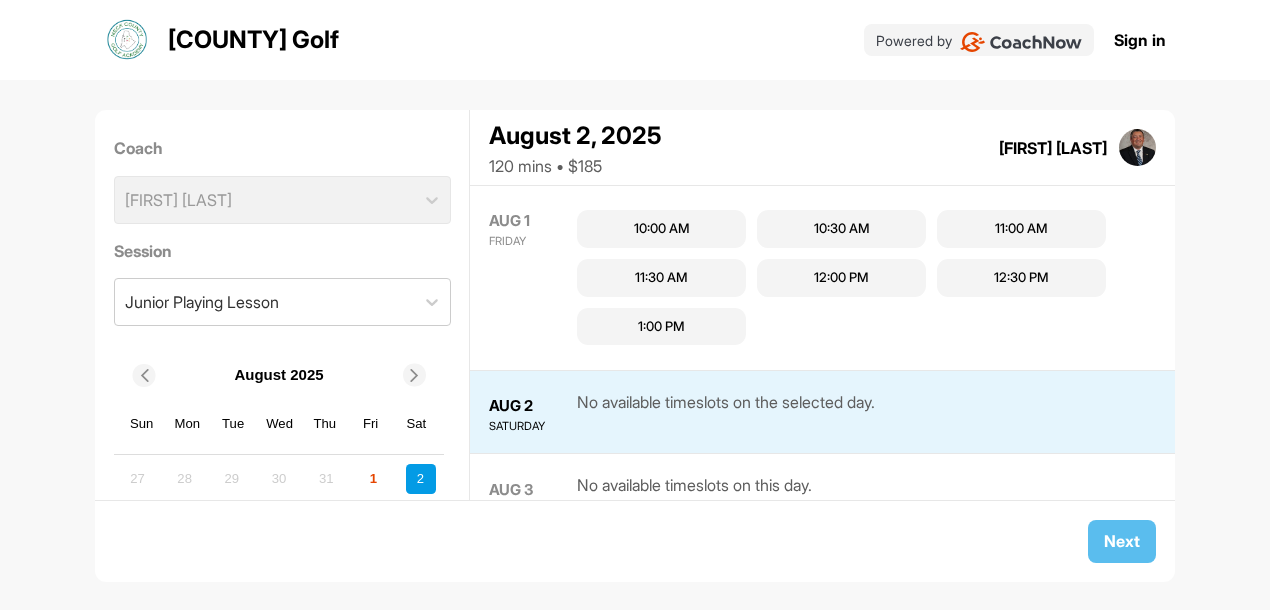 scroll, scrollTop: 0, scrollLeft: 0, axis: both 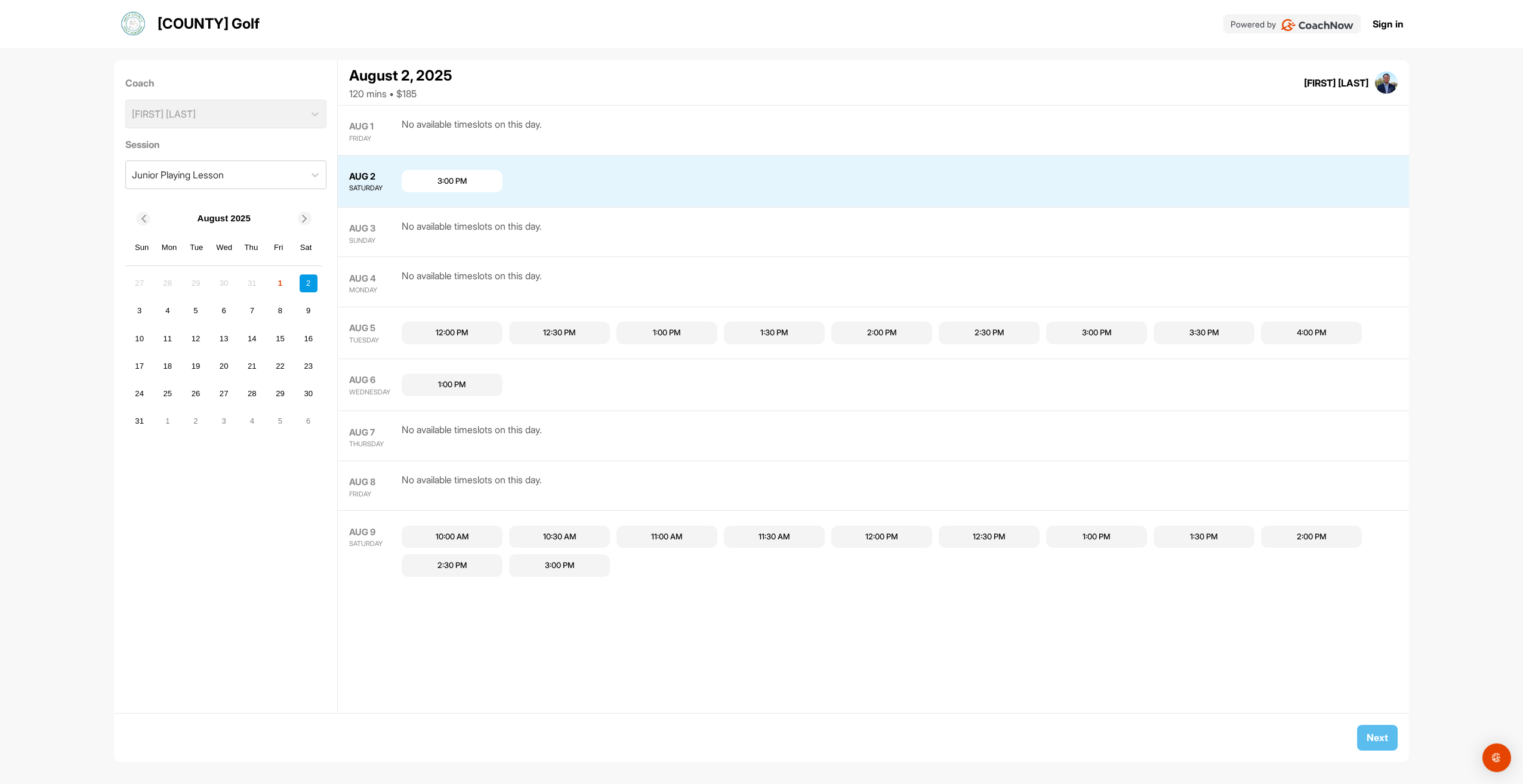 click on "10:00 AM" at bounding box center (452, 537) 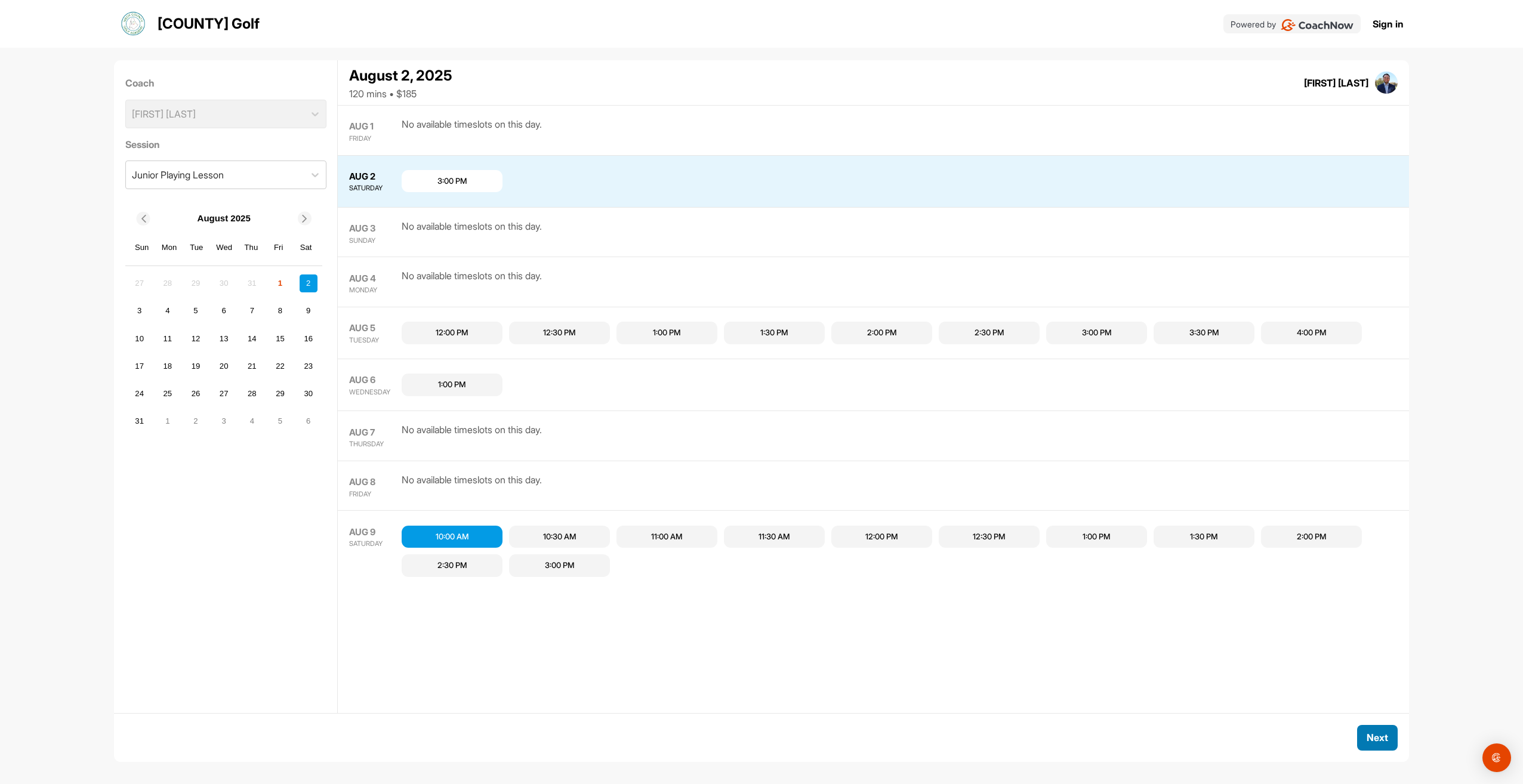 click on "Next" at bounding box center [1377, 737] 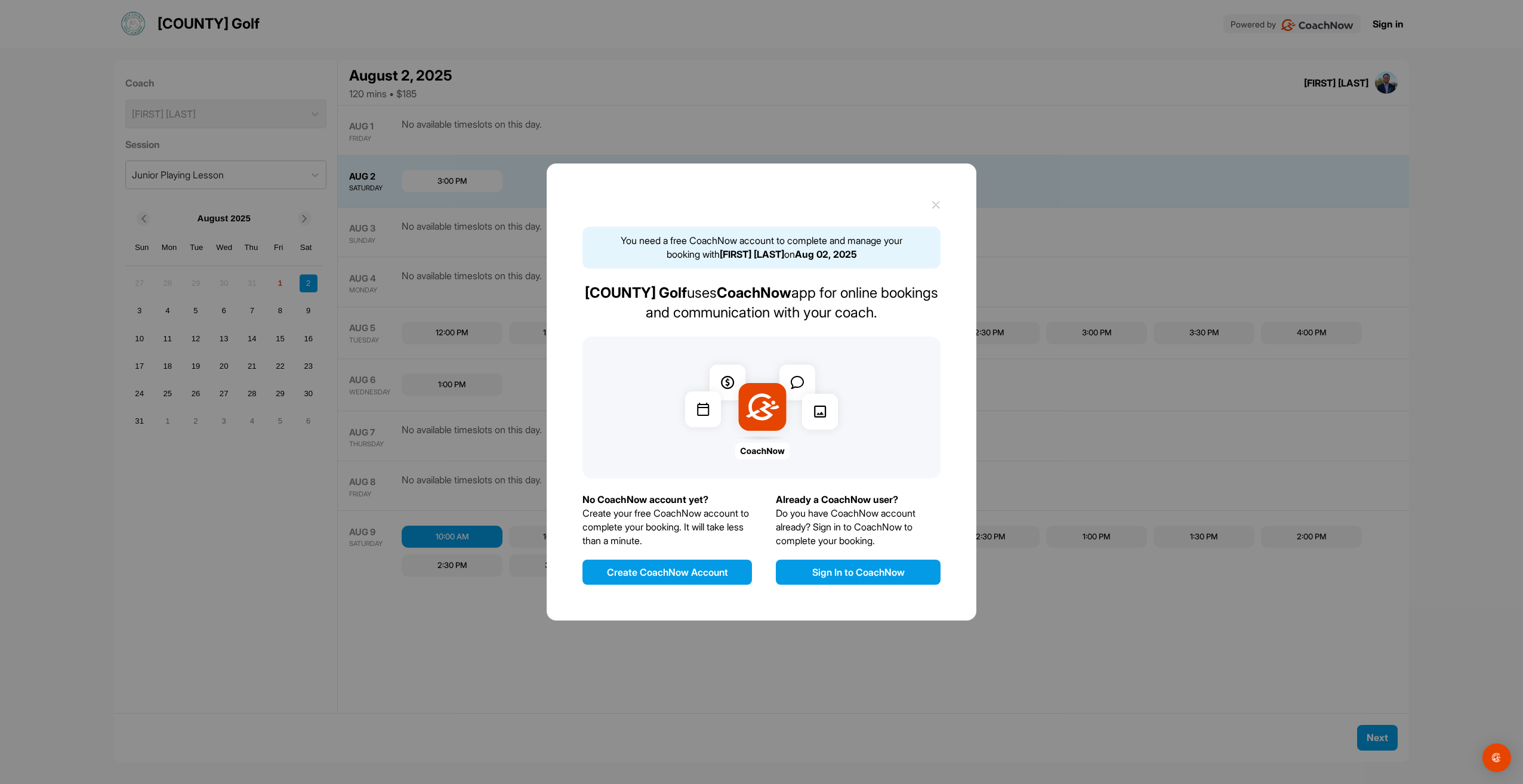 click on "Create CoachNow Account" at bounding box center (667, 572) 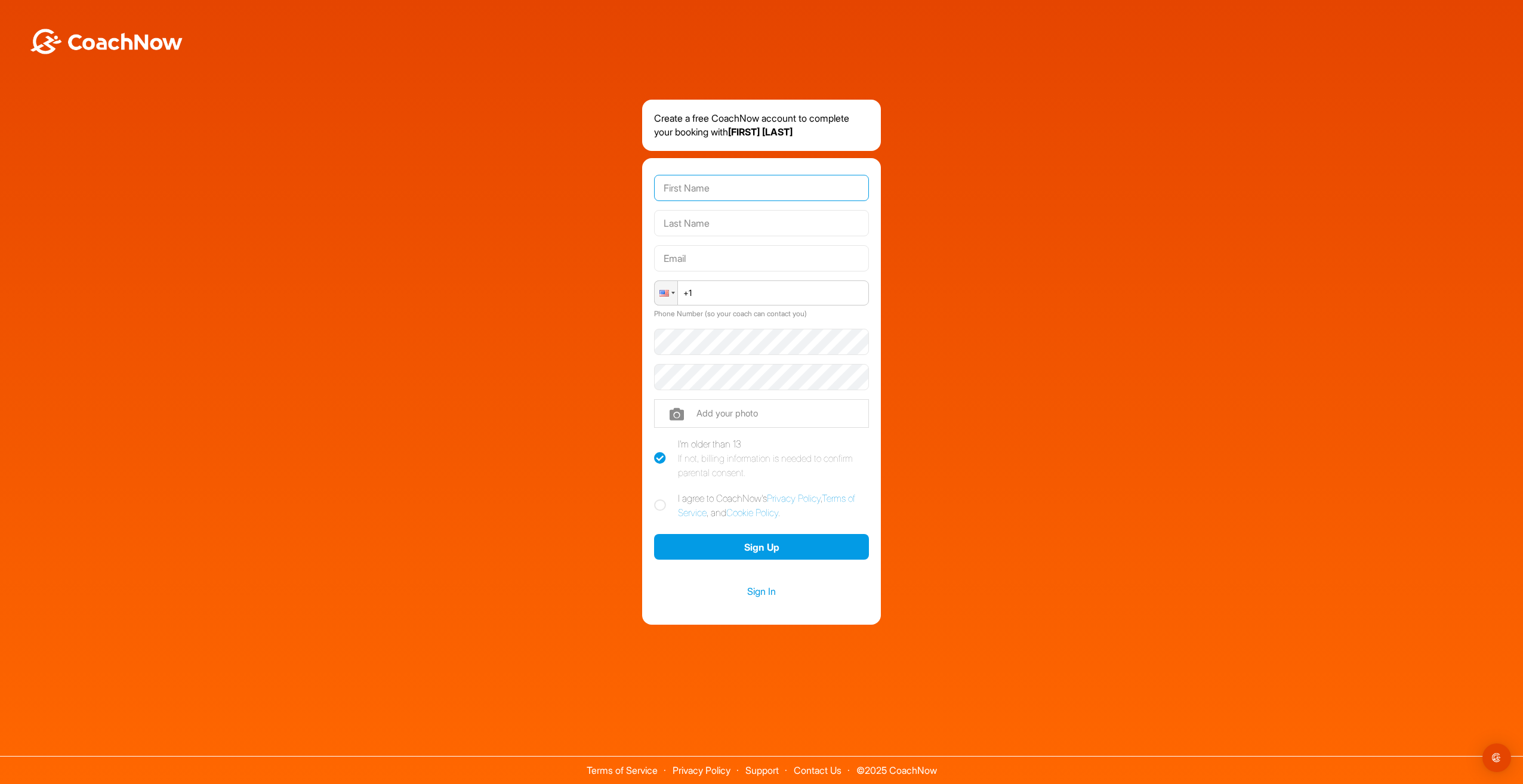 click at bounding box center (762, 188) 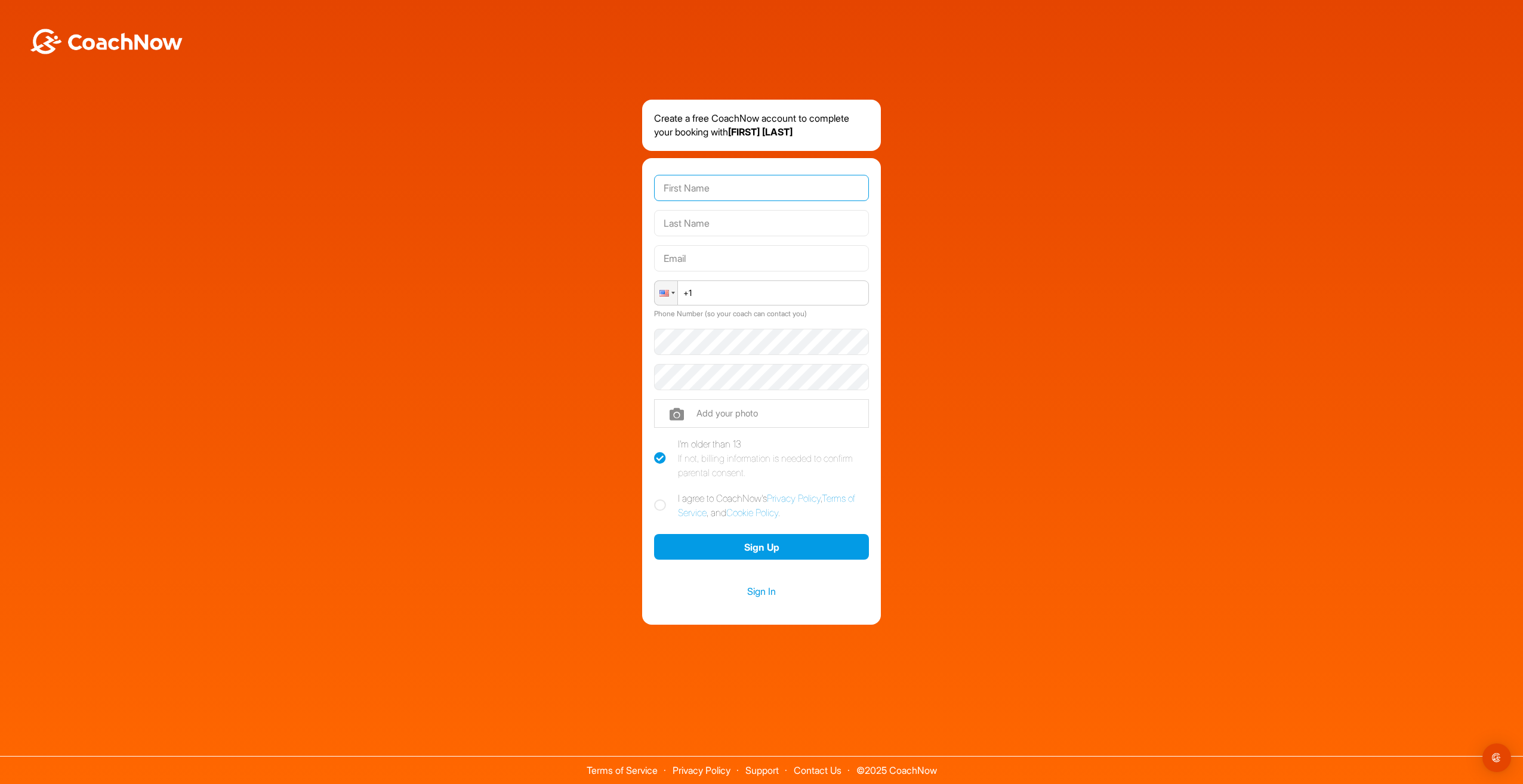 type on "[FIRST]" 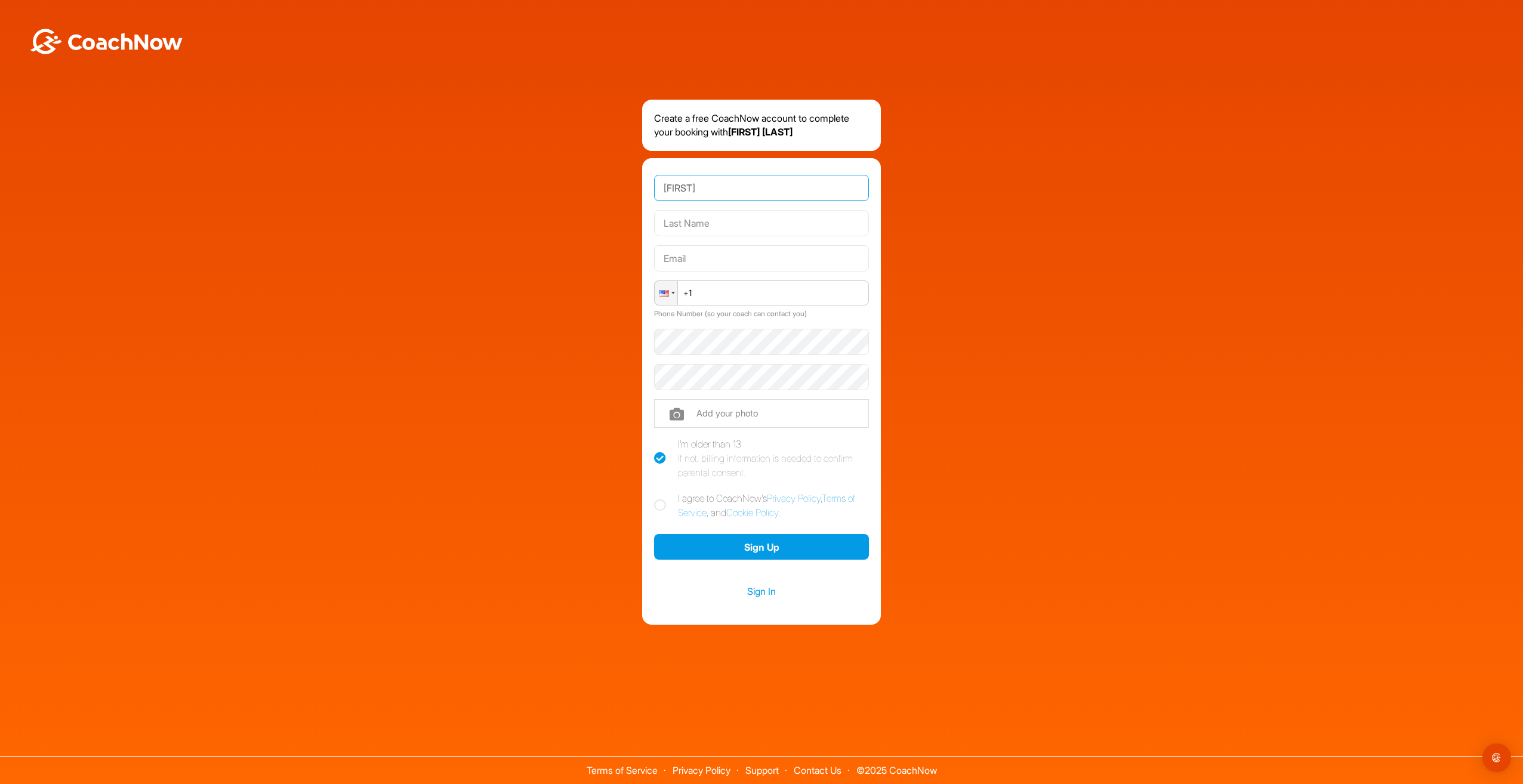 type on "[LAST]" 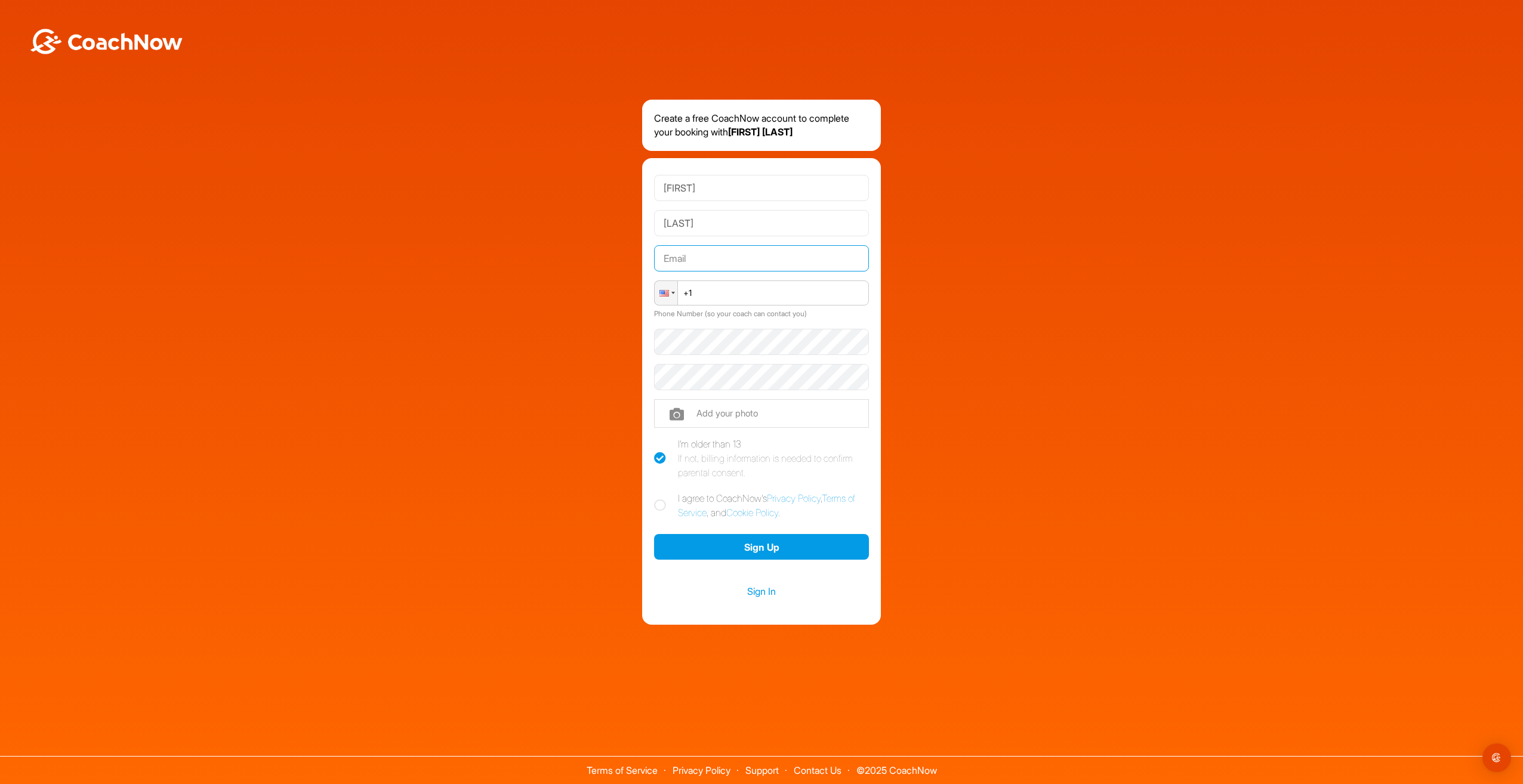 click at bounding box center (762, 258) 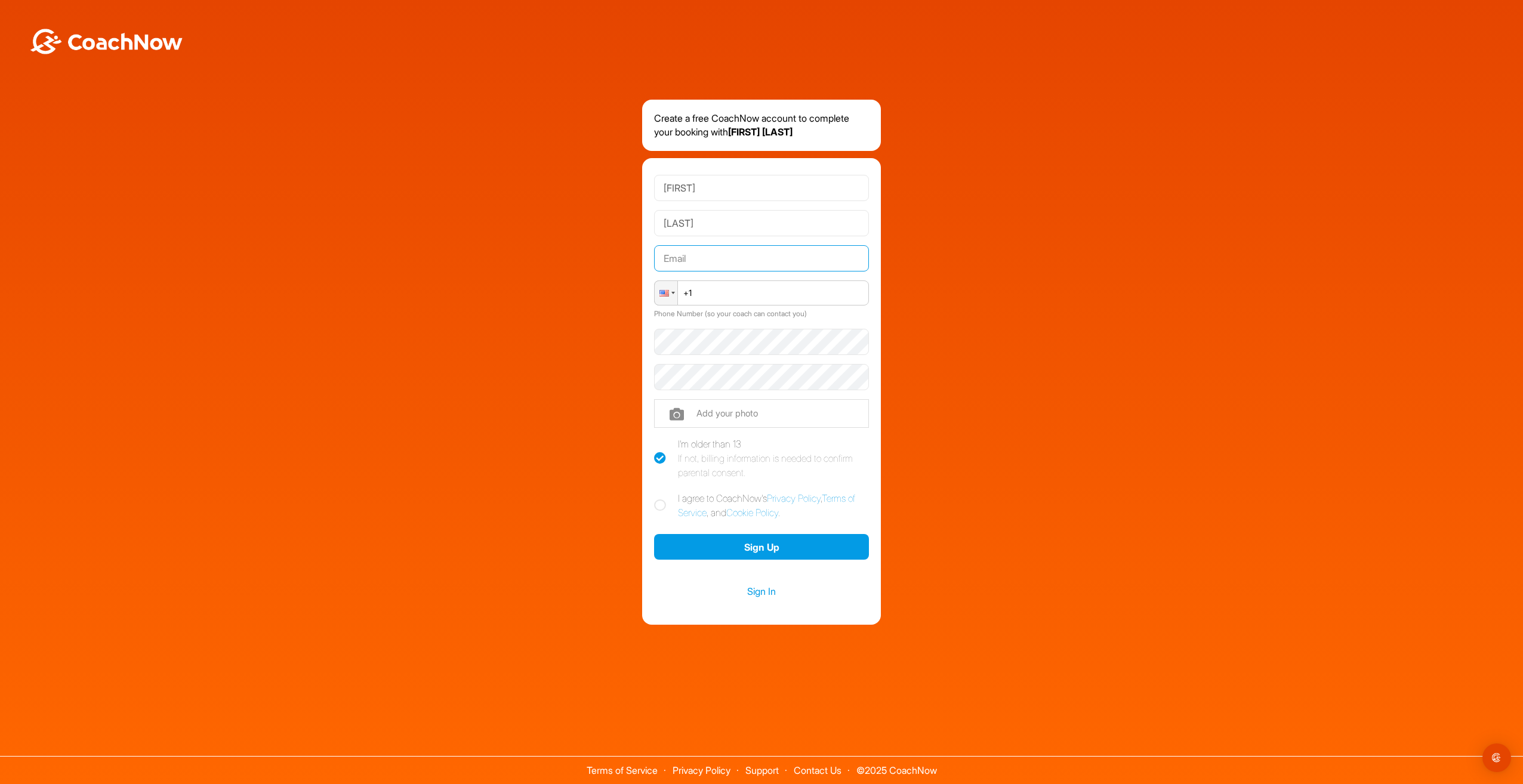 type on "[EMAIL]" 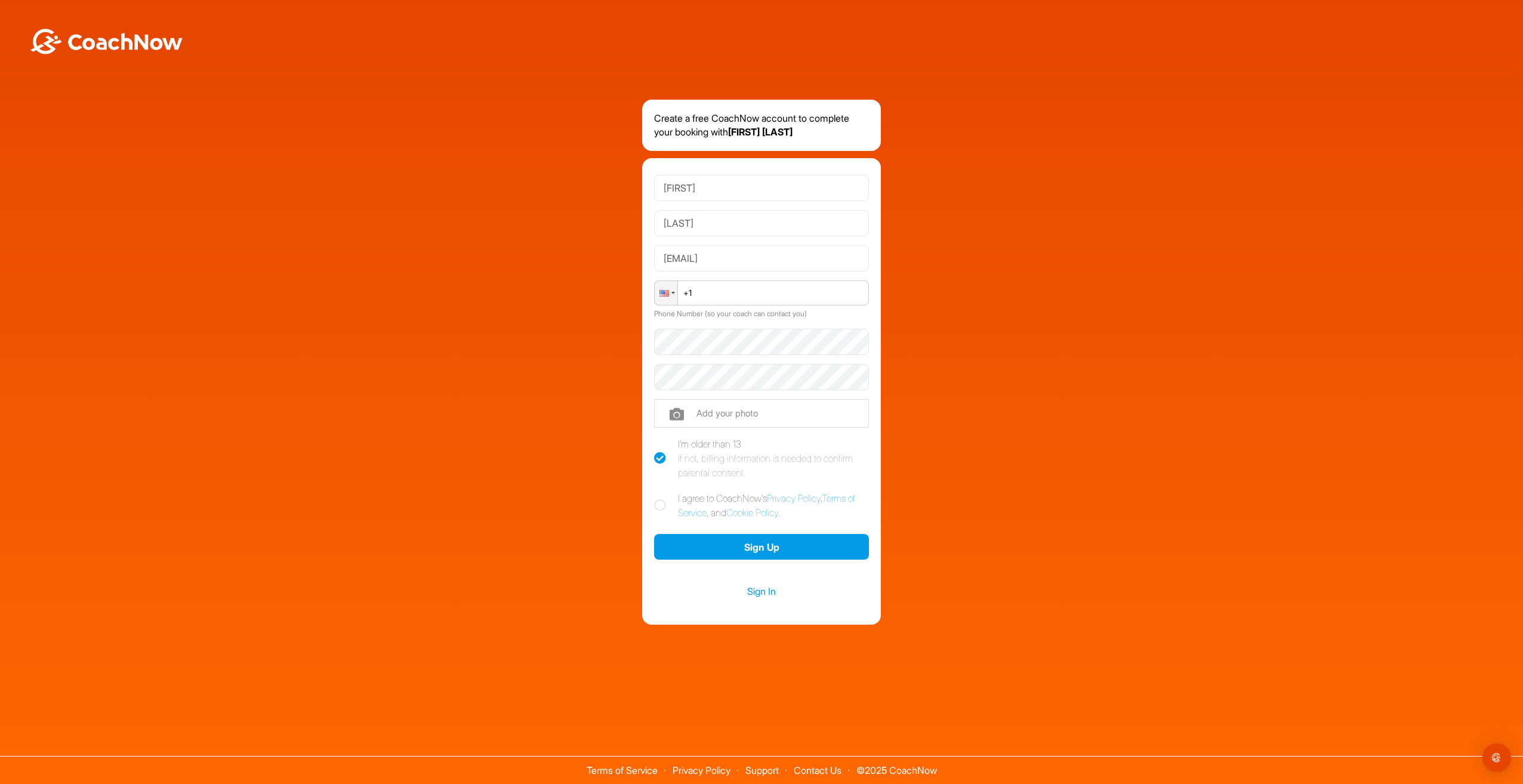 click on "+1" at bounding box center [762, 293] 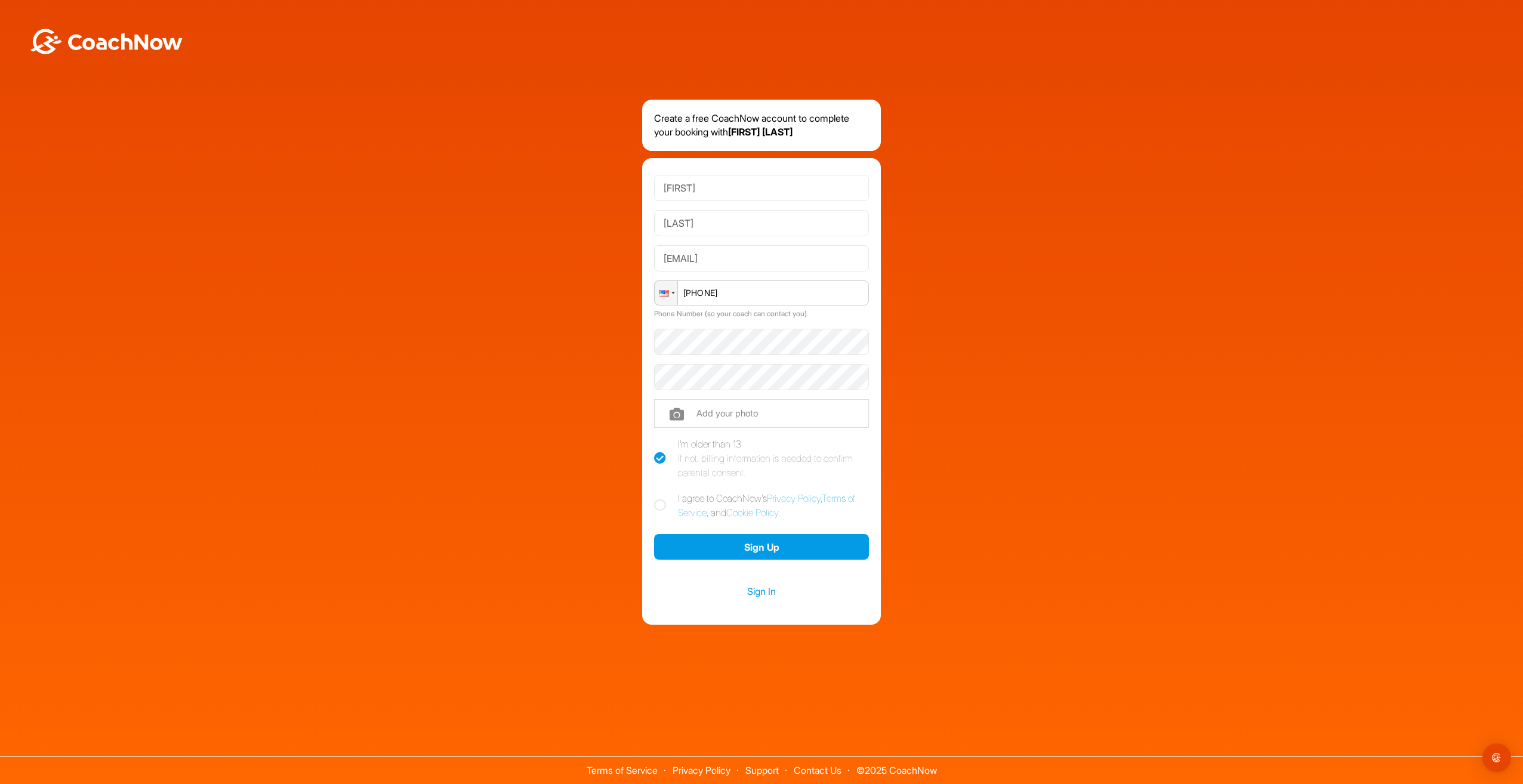 type on "[PHONE]" 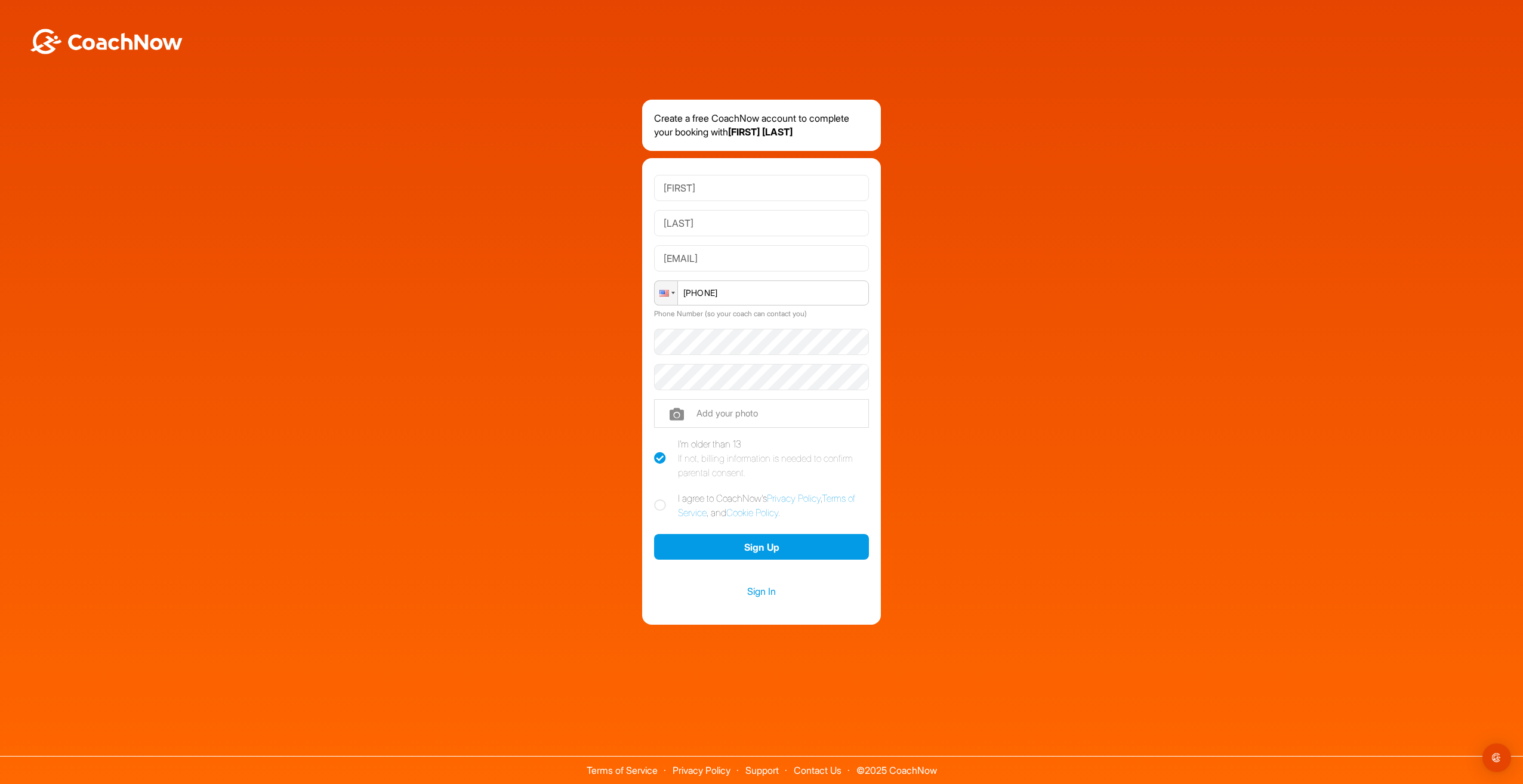 click at bounding box center (660, 505) 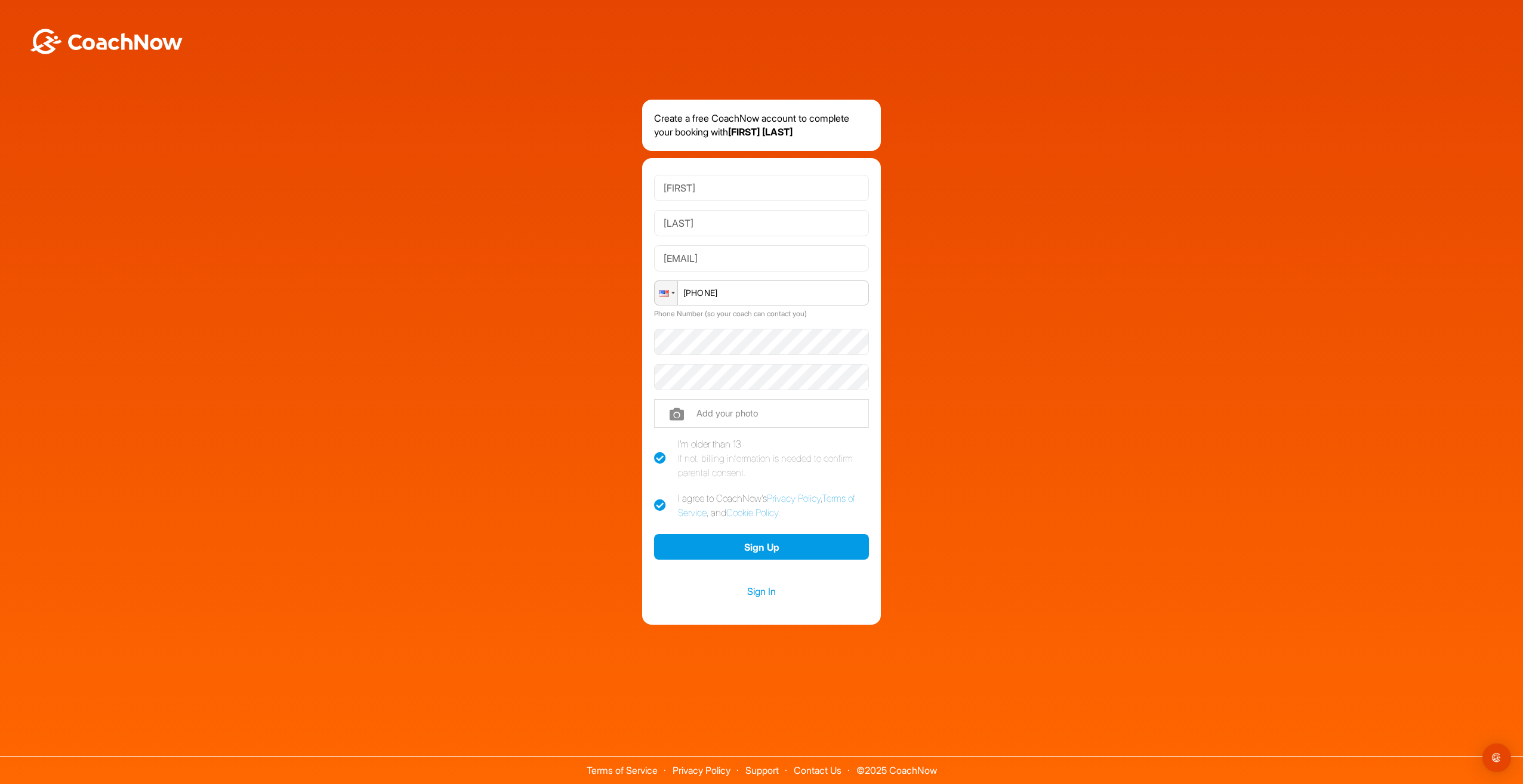 checkbox on "true" 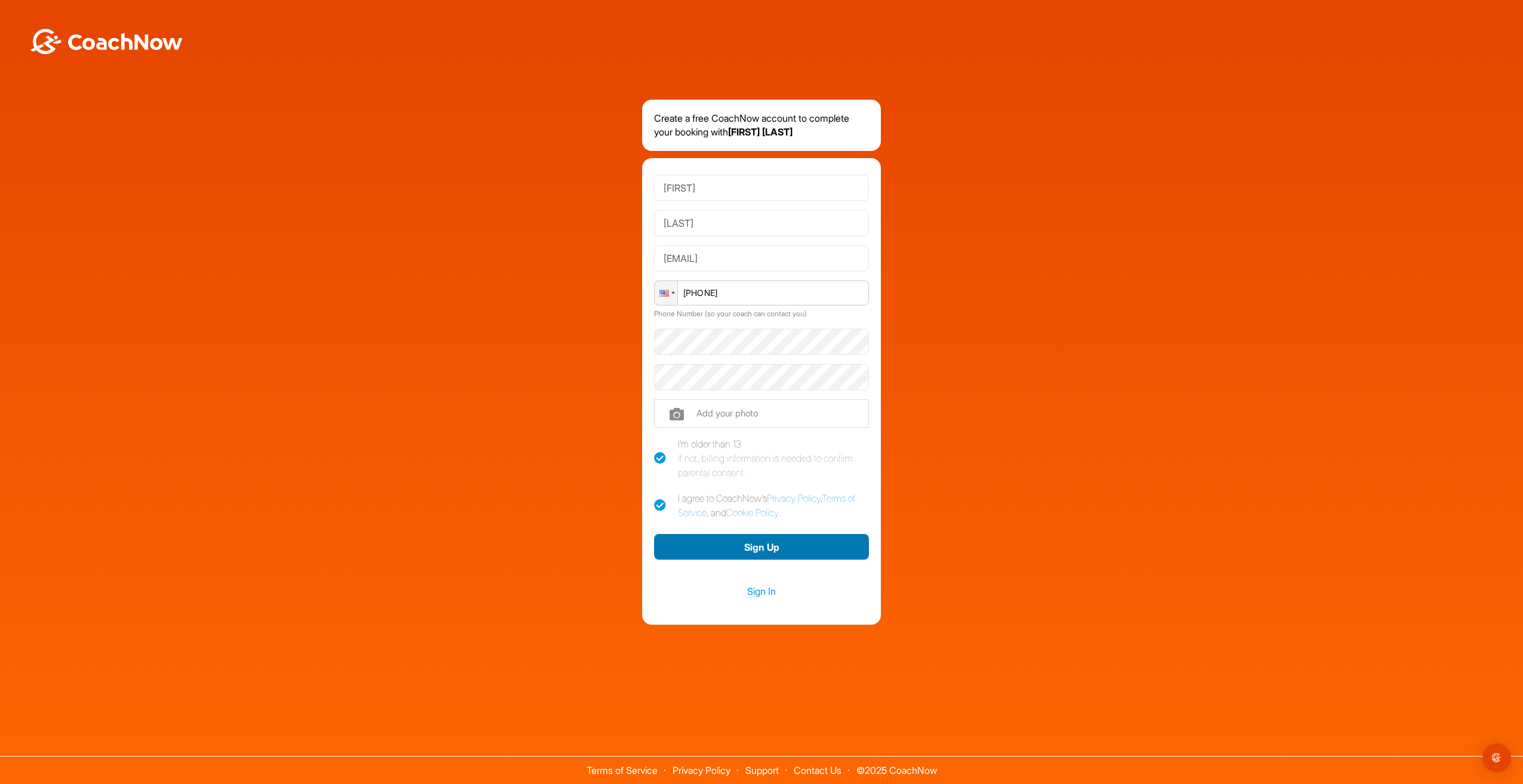click on "Sign Up" at bounding box center [762, 547] 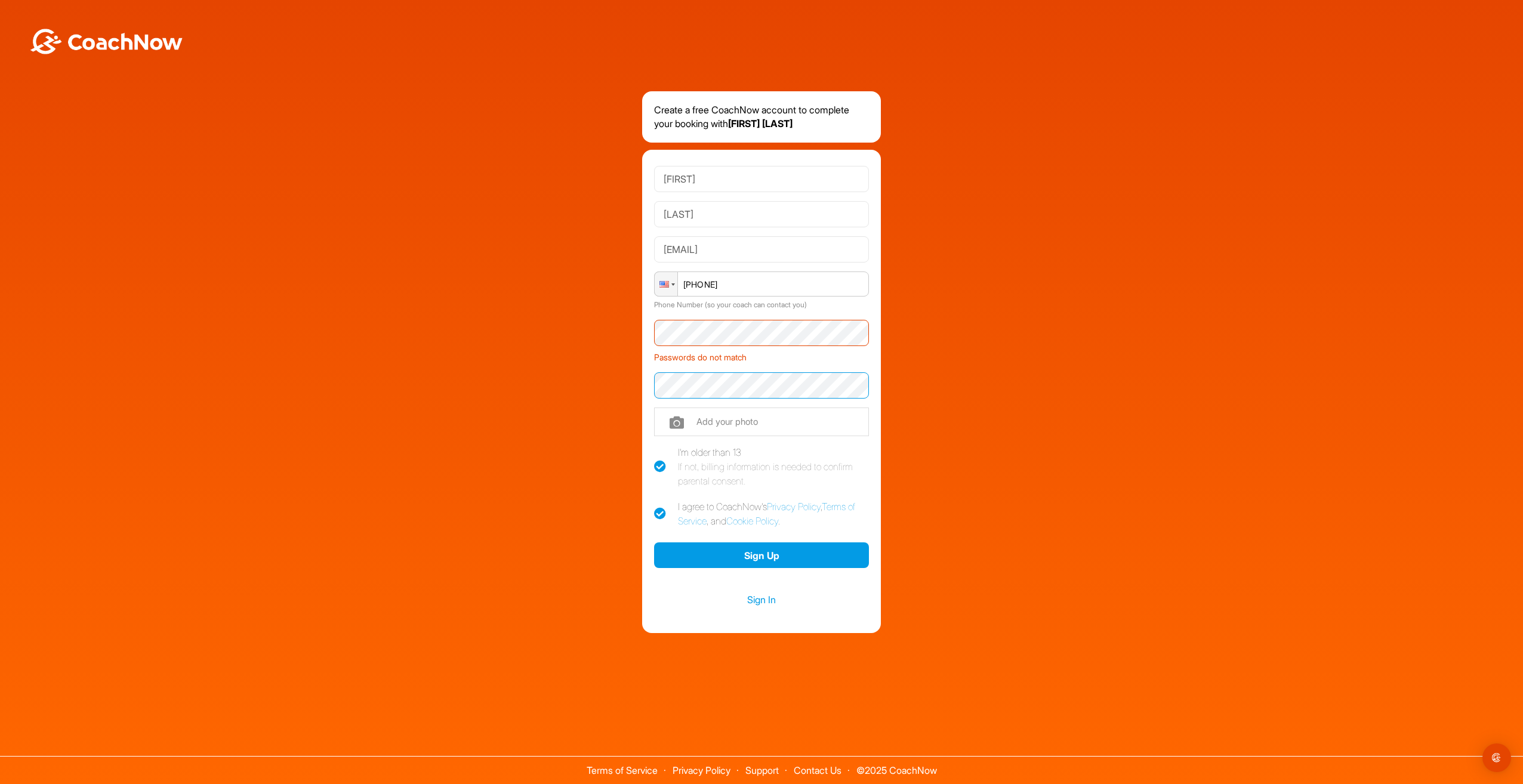 click on "Create a free CoachNow account to complete your booking with [FIRST] [LAST] [EMAIL] Phone [PHONE] Phone Number (so your coach can contact you) Passwords do not match Add your photo I'm older than 13 If not, billing information is needed to confirm parental consent. I agree to CoachNow's Privacy Policy , Terms of Service , and Cookie Policy . Sign Up Sign In" at bounding box center [762, 362] 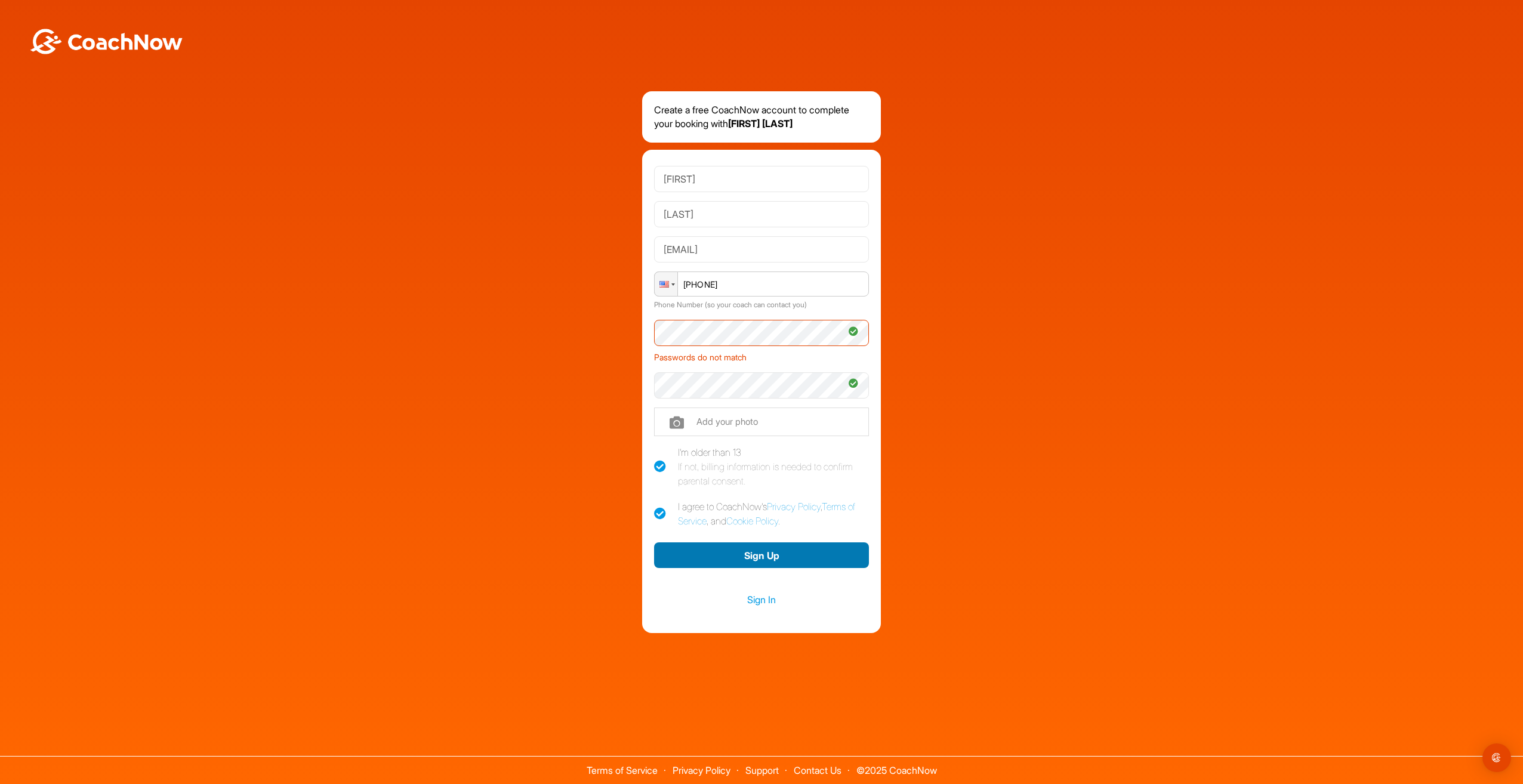 click on "Sign Up" at bounding box center (762, 555) 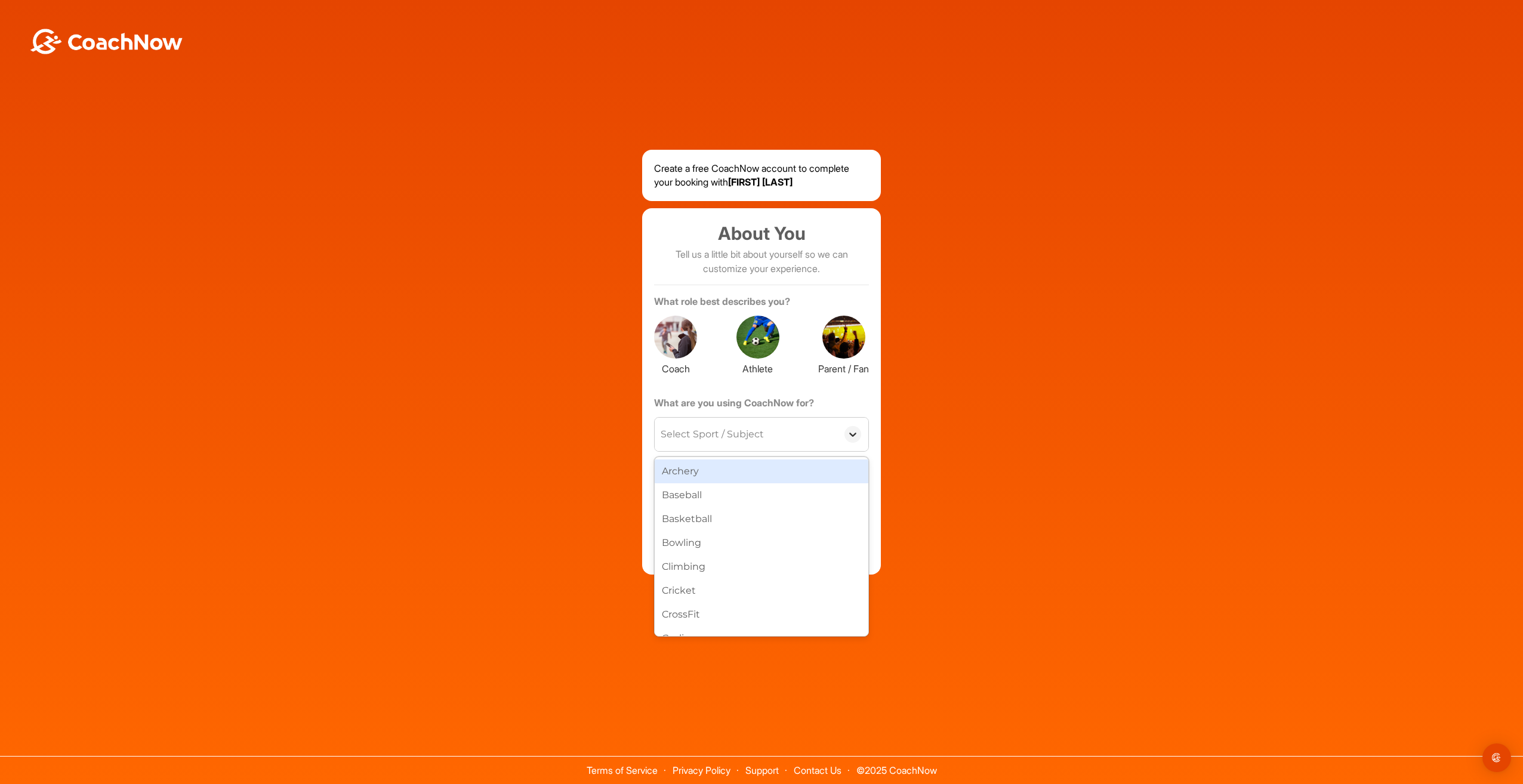 click 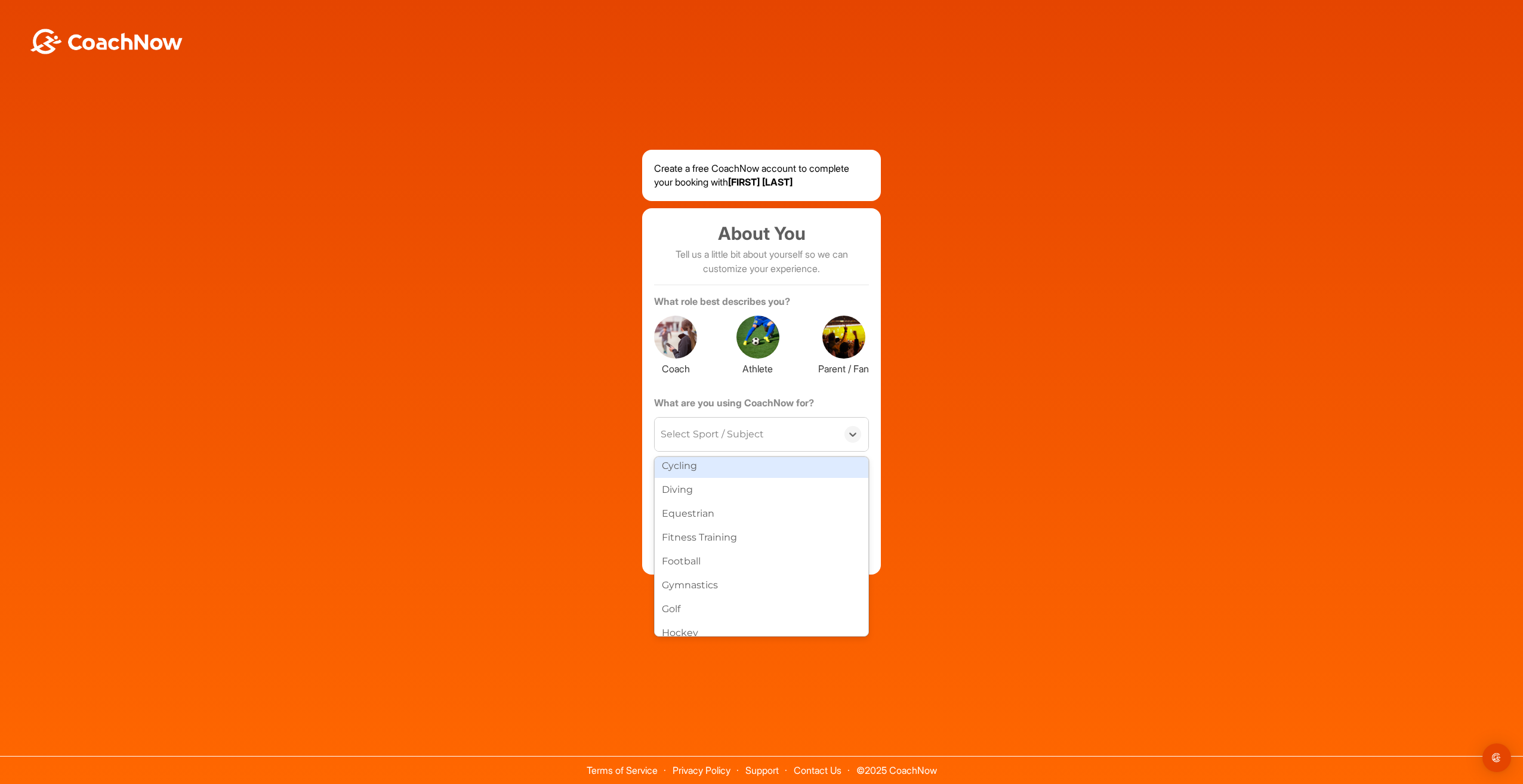 scroll, scrollTop: 179, scrollLeft: 0, axis: vertical 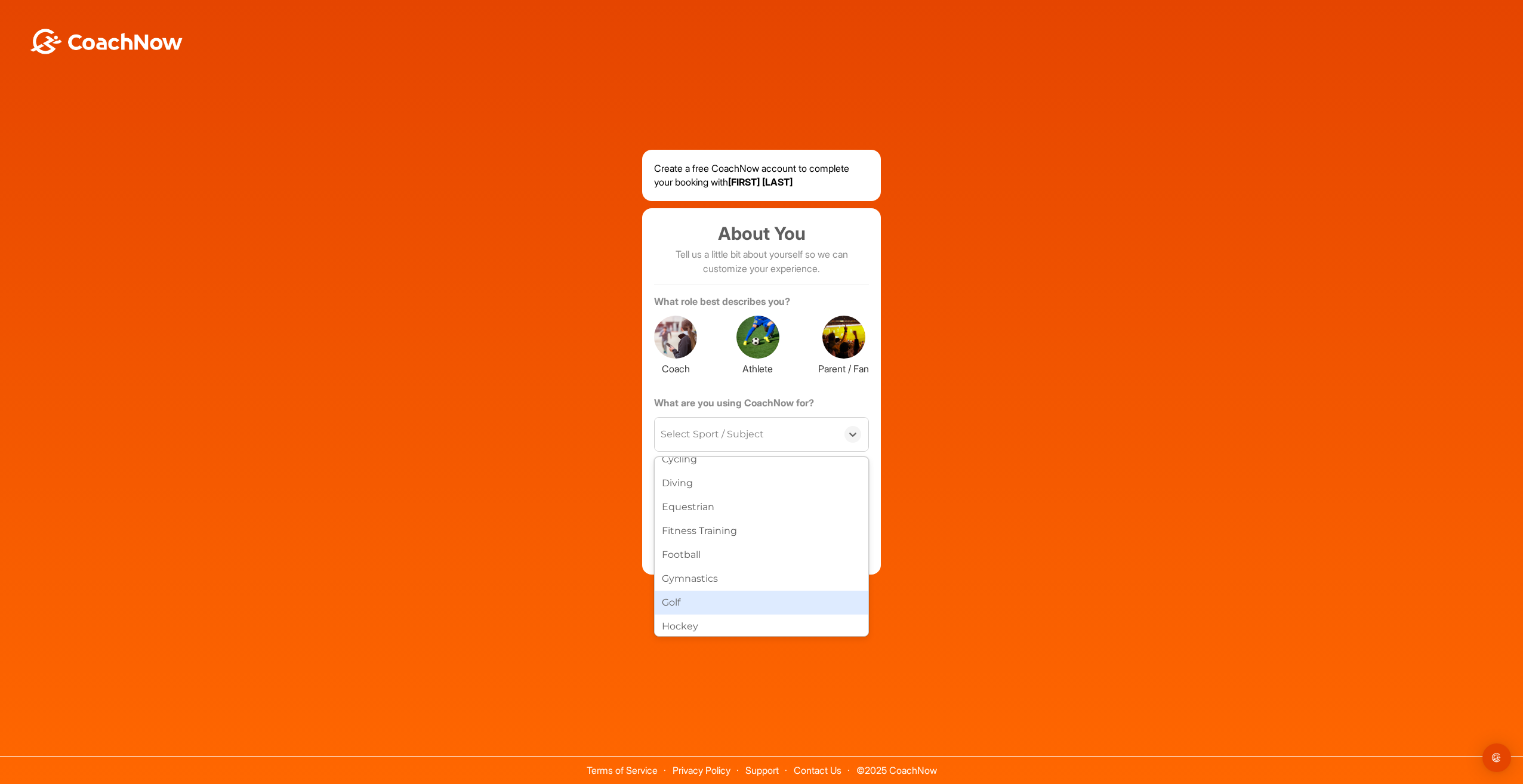 click on "Golf" at bounding box center [762, 603] 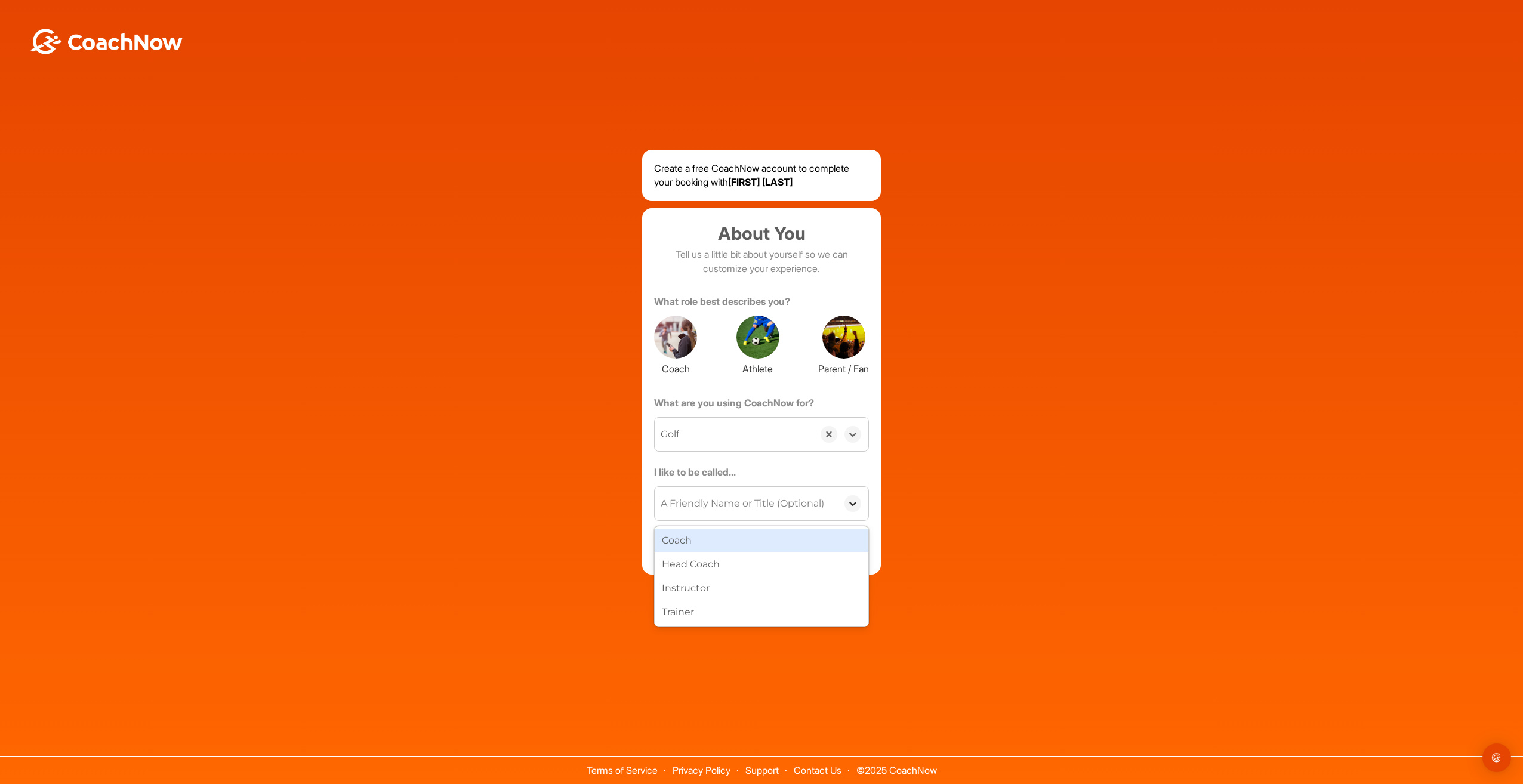 click 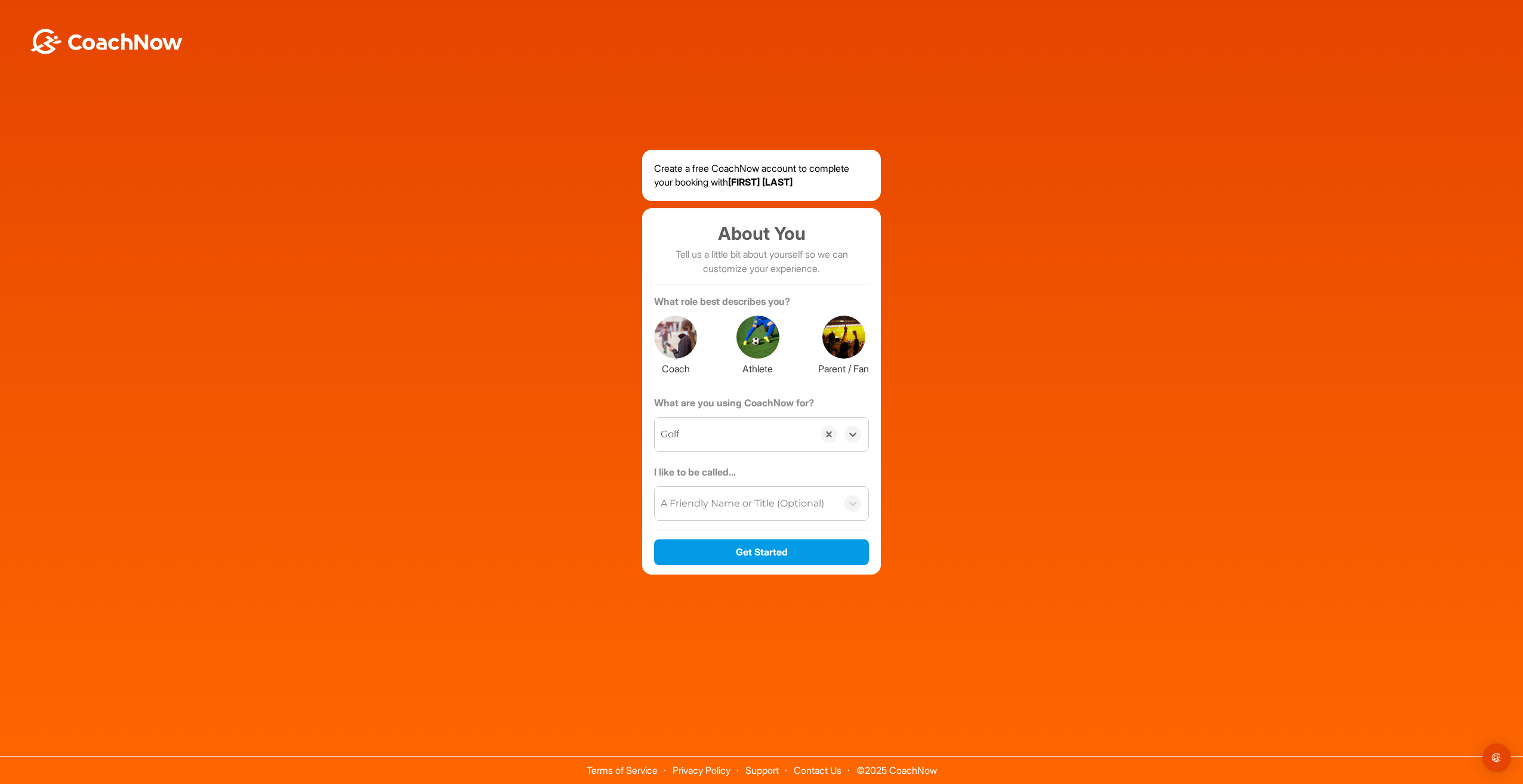 click on "Create a free CoachNow account to complete your booking with [FIRST] [LAST] About You Tell us a little bit about yourself so we can customize your experience. What role best describes you? Coach Athlete Parent / Fan What are you using CoachNow for? option Golf, selected. 0 results available. Select is focused ,type to refine list, press Down to open the menu, Golf I like to be called... A Friendly Name or Title (Optional) Get Started" at bounding box center [762, 359] 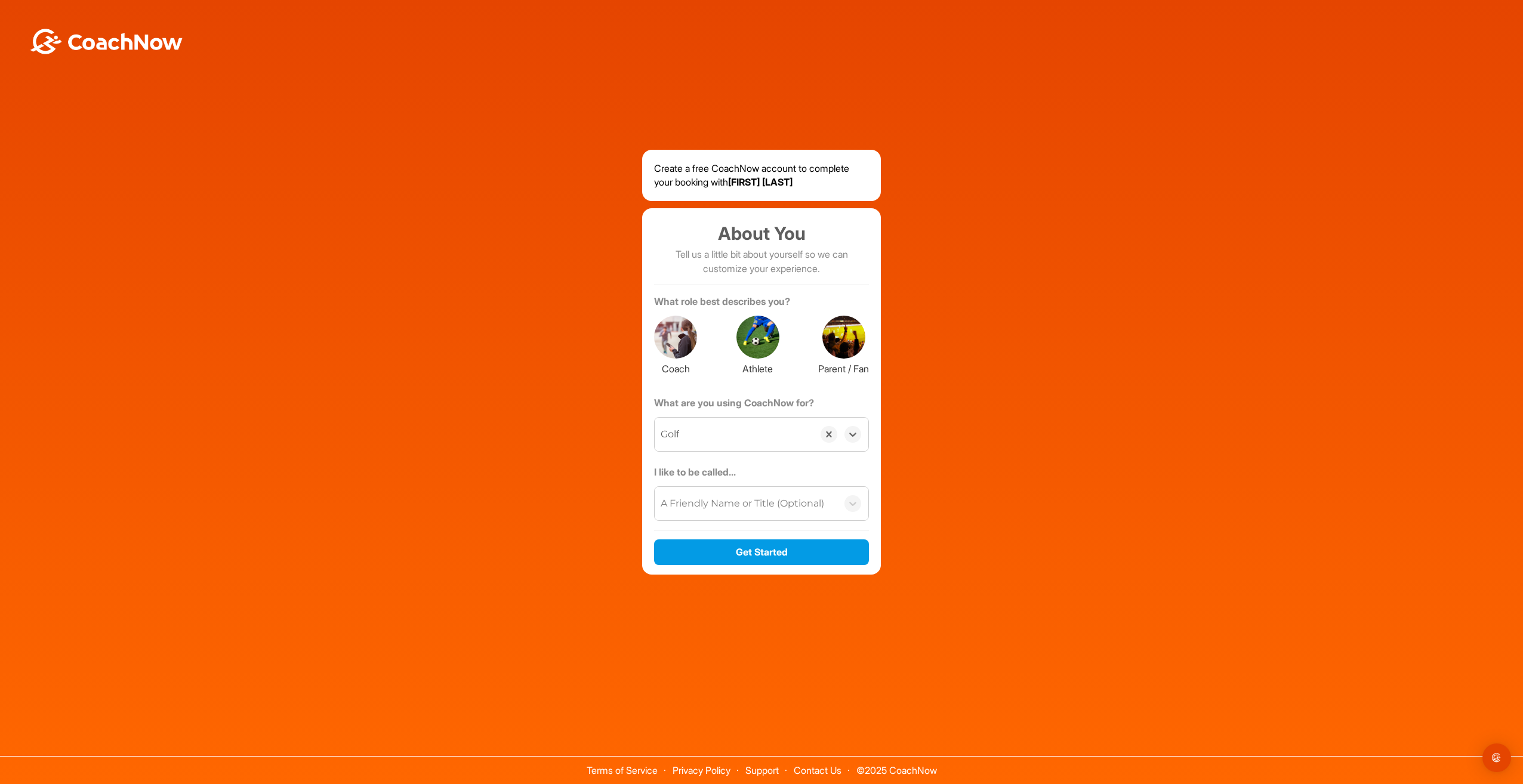 click on "A Friendly Name or Title (Optional)" at bounding box center (742, 504) 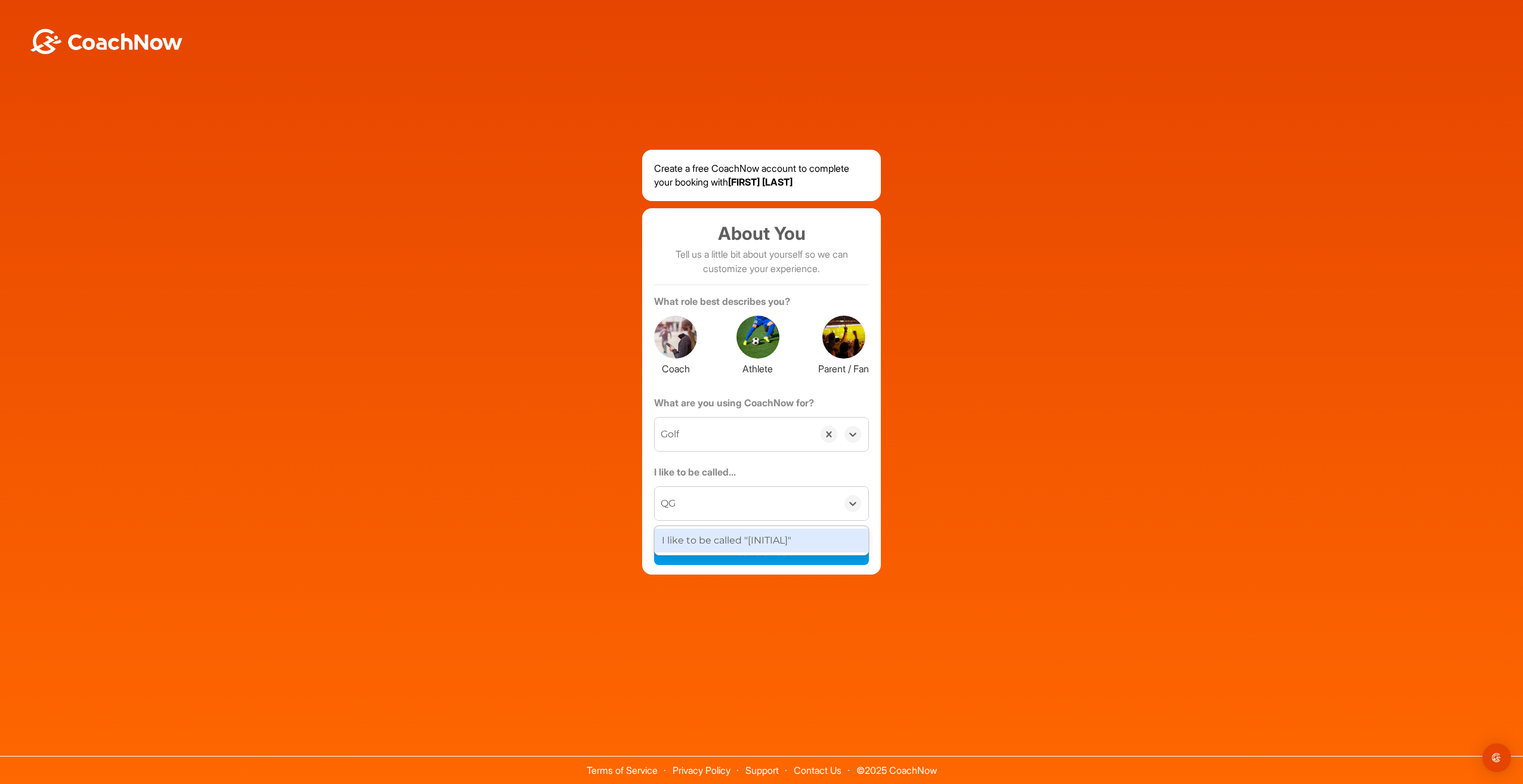 type on "QG" 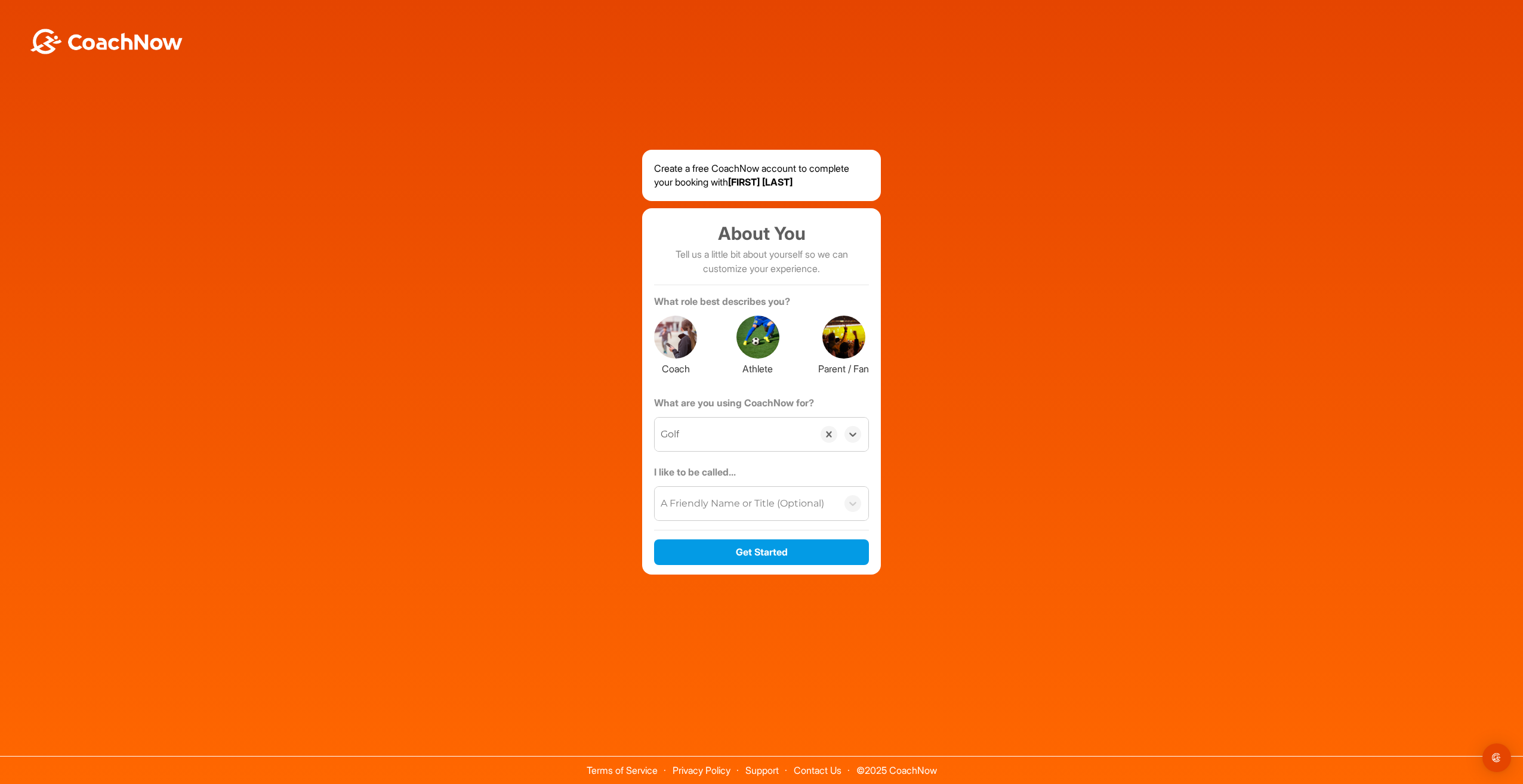 click on "Create a free CoachNow account to complete your booking with [FIRST] [LAST] About You Tell us a little bit about yourself so we can customize your experience. What role best describes you? Coach Athlete Parent / Fan What are you using CoachNow for? option Golf, selected. 0 results available. Select is focused ,type to refine list, press Down to open the menu, Golf I like to be called... A Friendly Name or Title (Optional) Get Started" at bounding box center (762, 362) 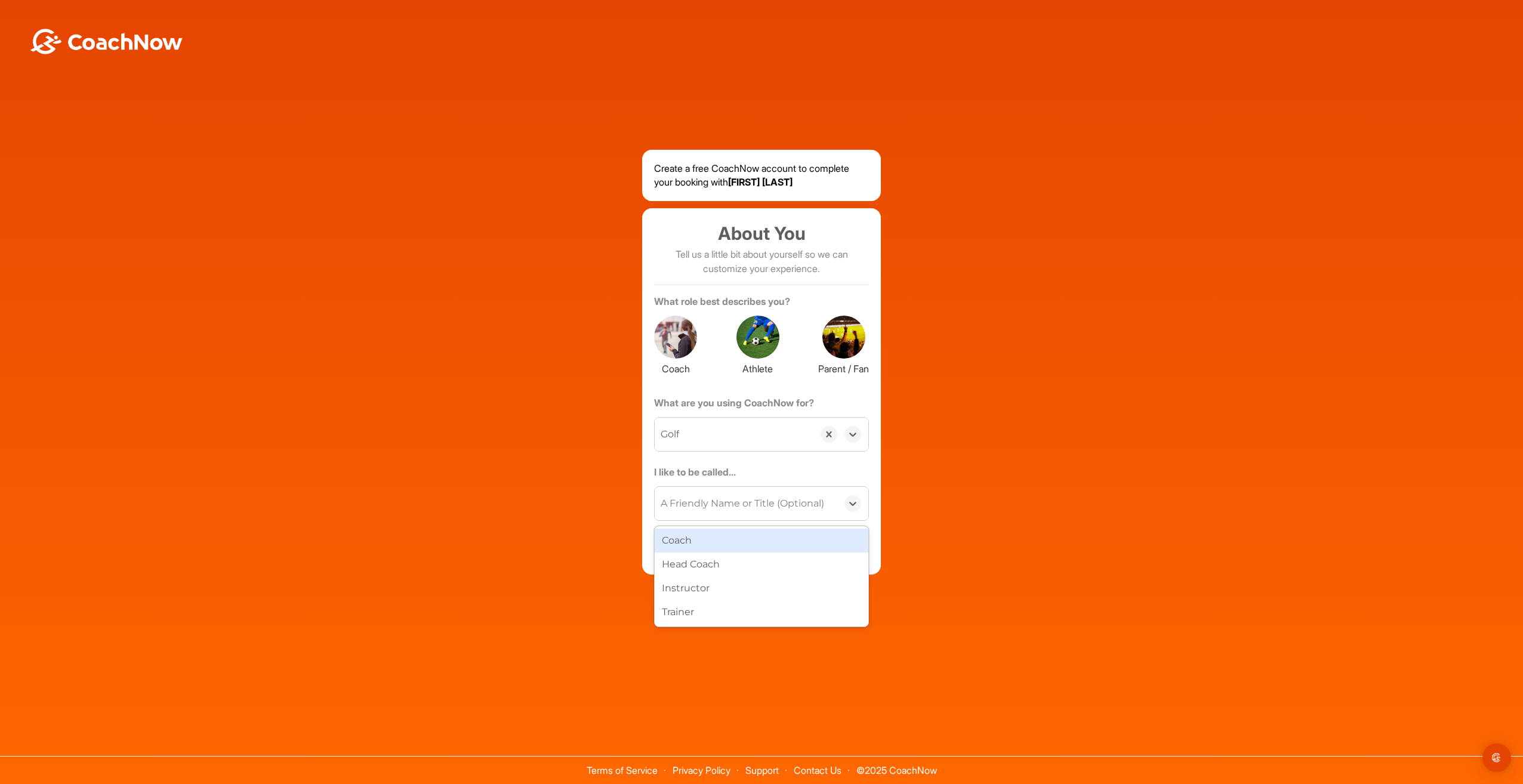 click on "A Friendly Name or Title (Optional)" at bounding box center [742, 504] 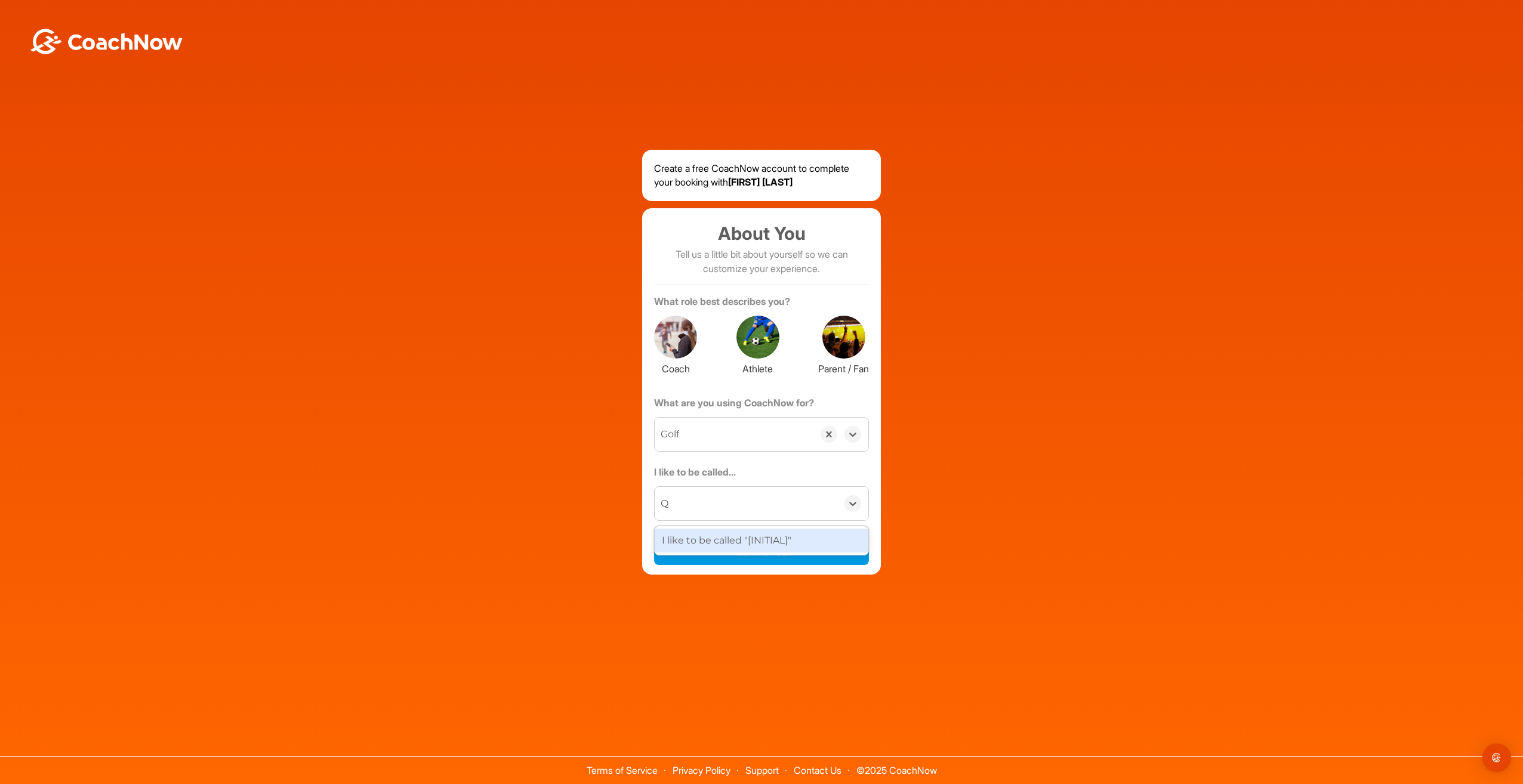 type on "QG" 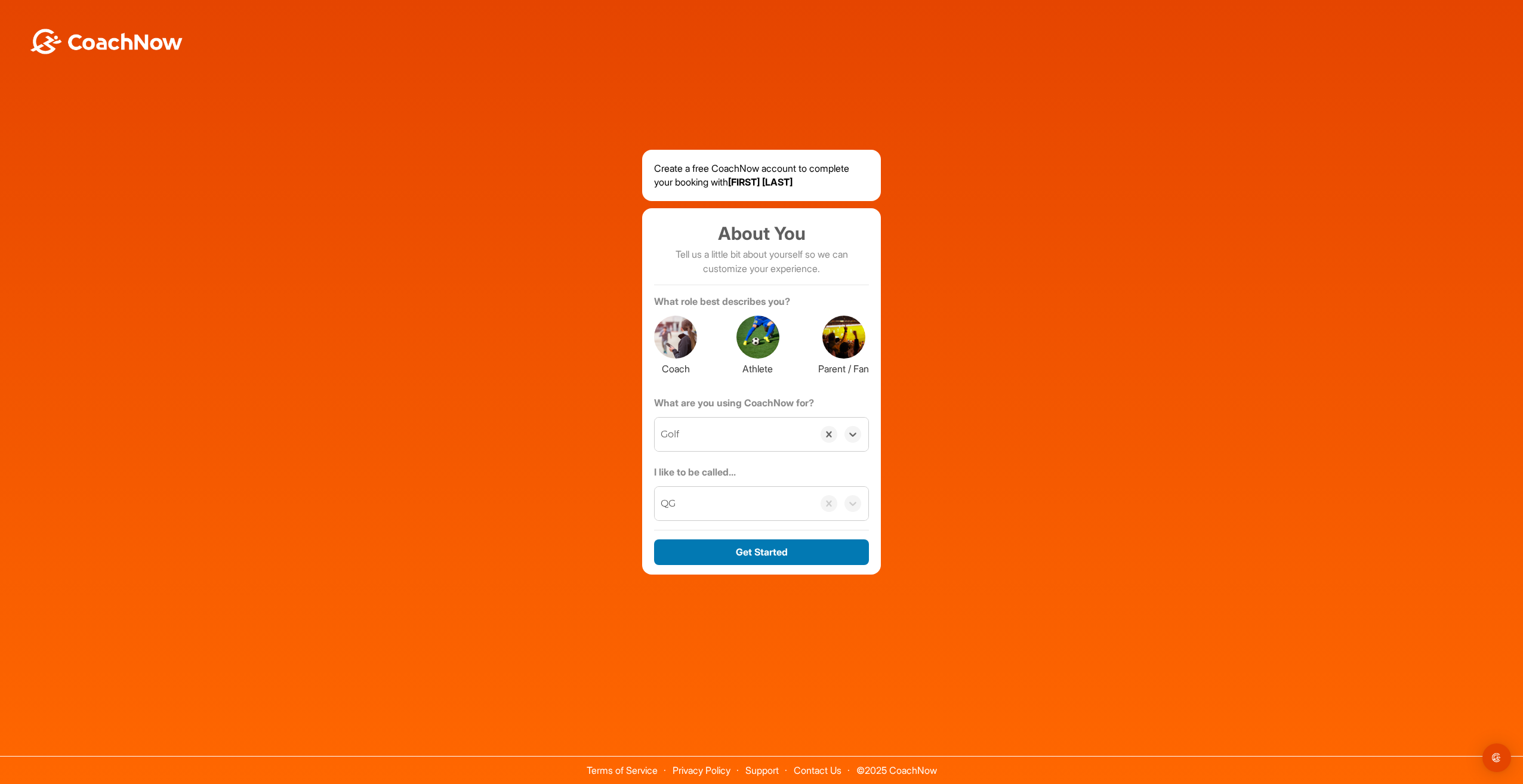 click on "Get Started" at bounding box center [762, 552] 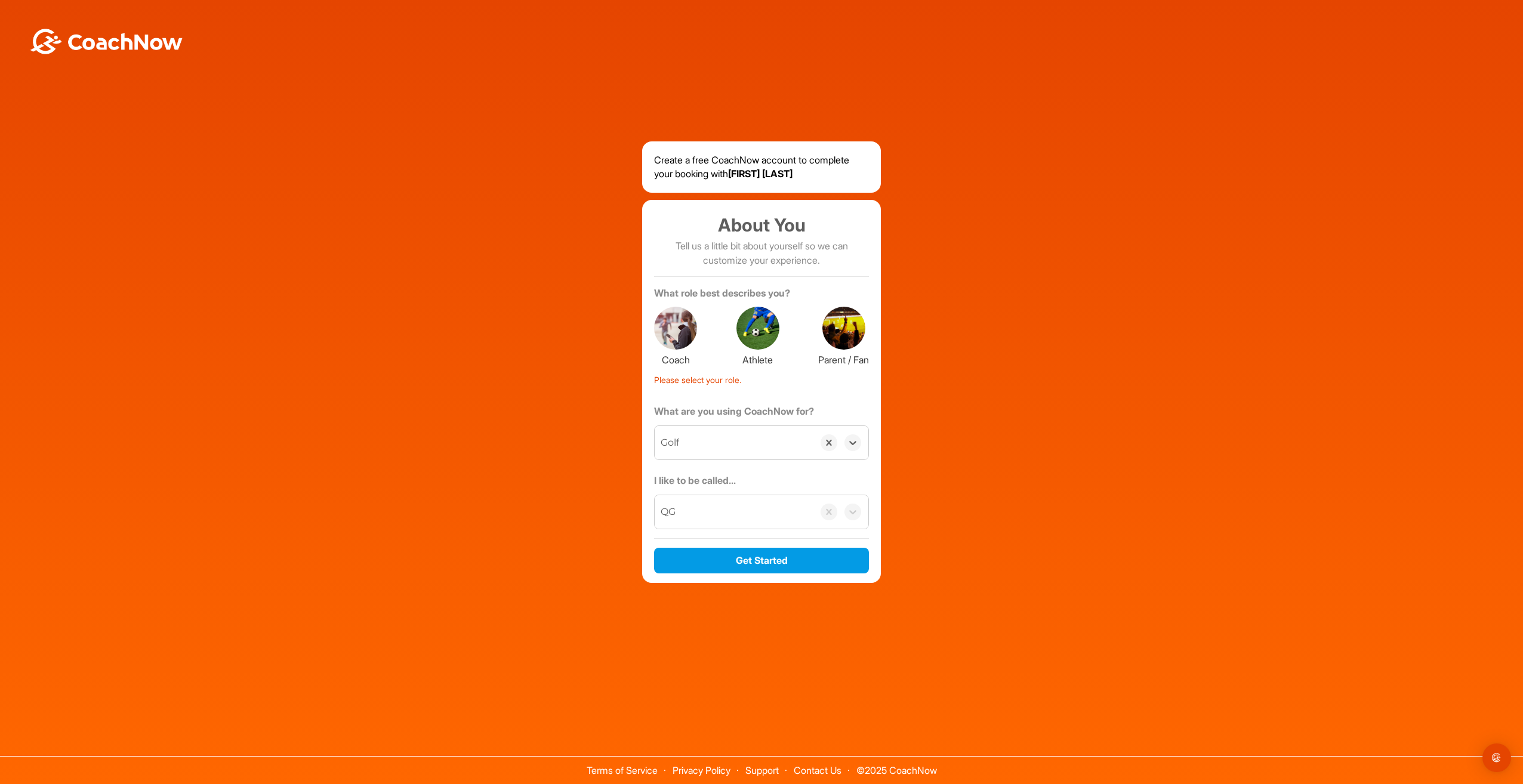 click at bounding box center (758, 328) 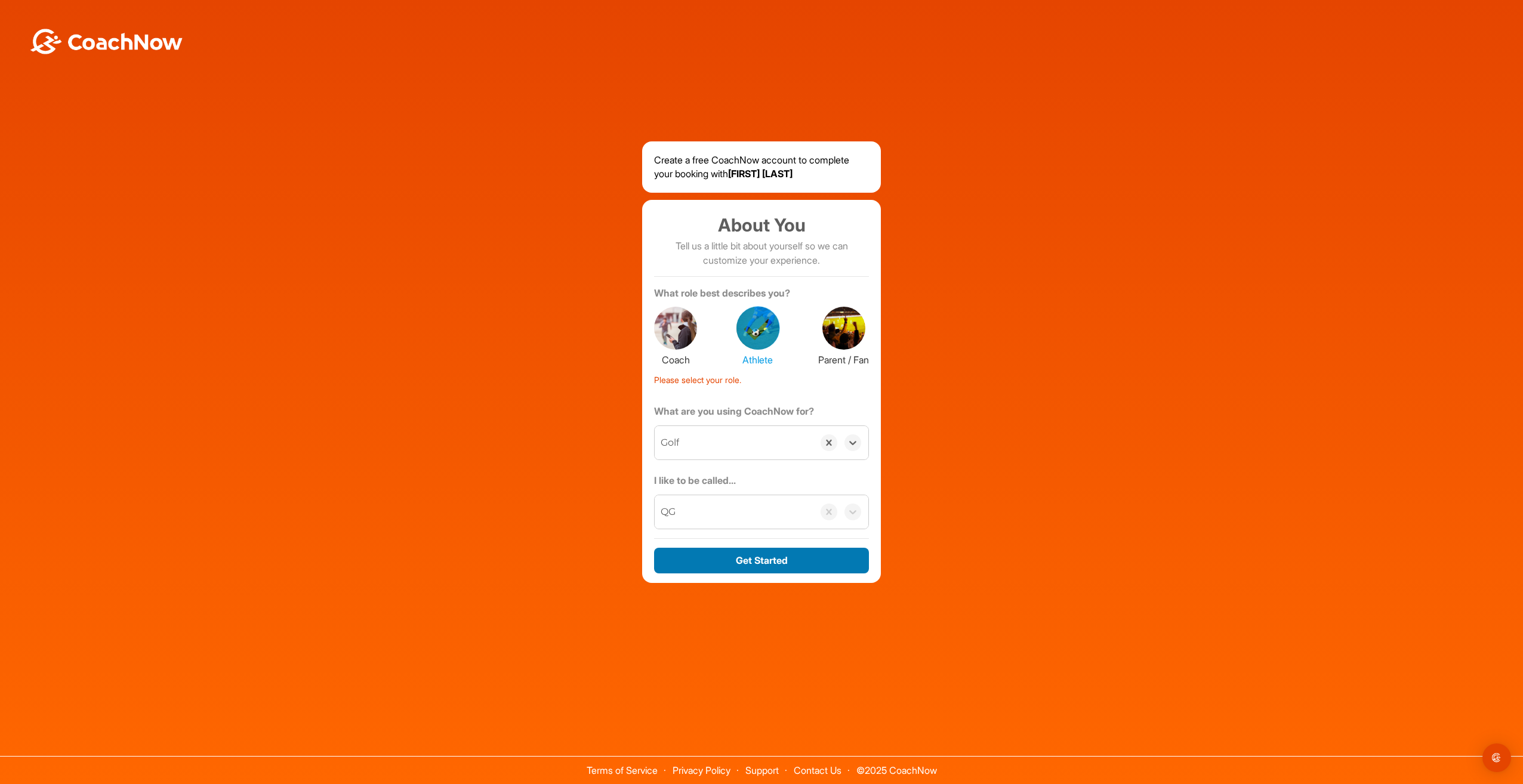 click on "Get Started" at bounding box center [762, 560] 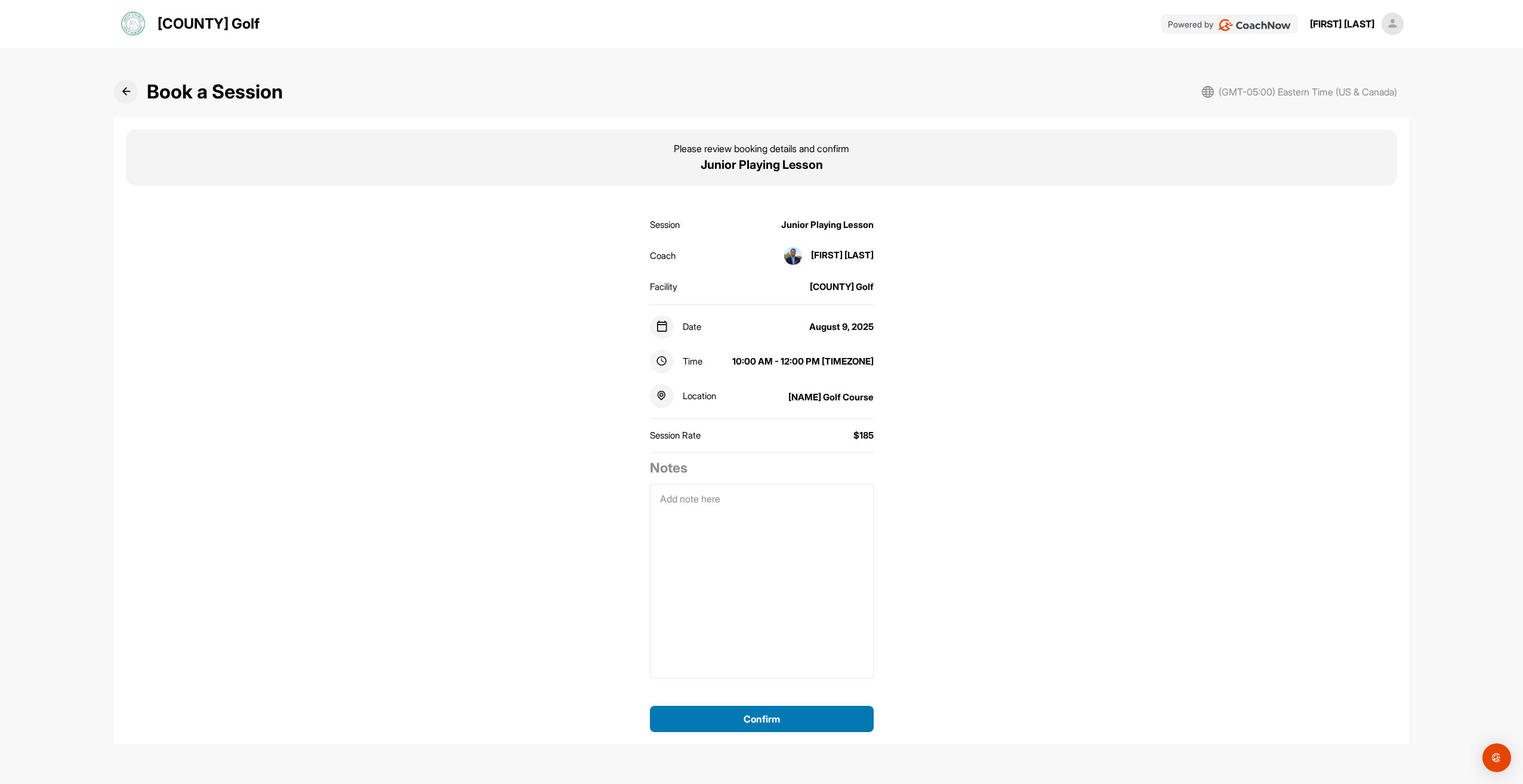 click on "Confirm" at bounding box center [762, 719] 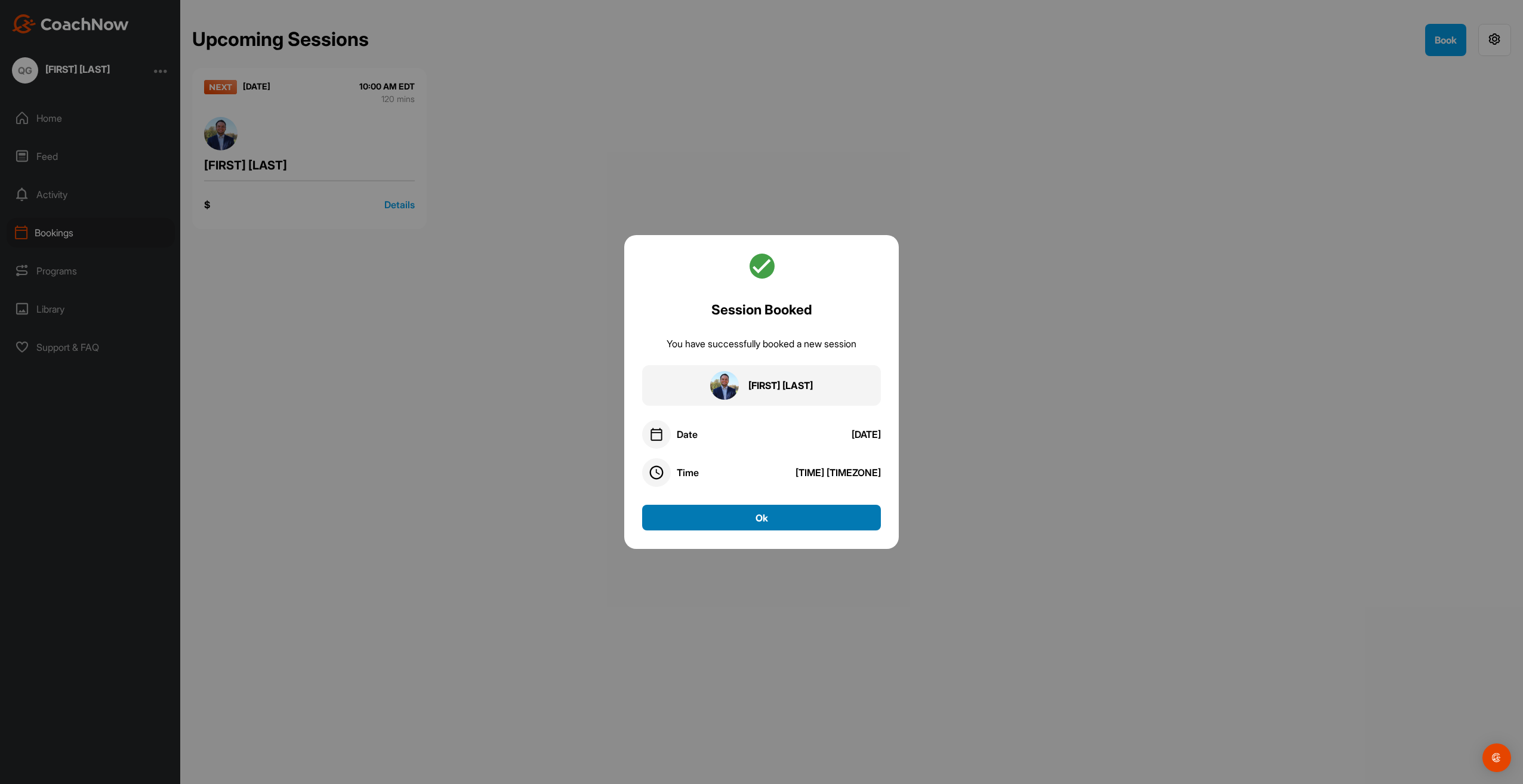 click on "Ok" at bounding box center [762, 517] 